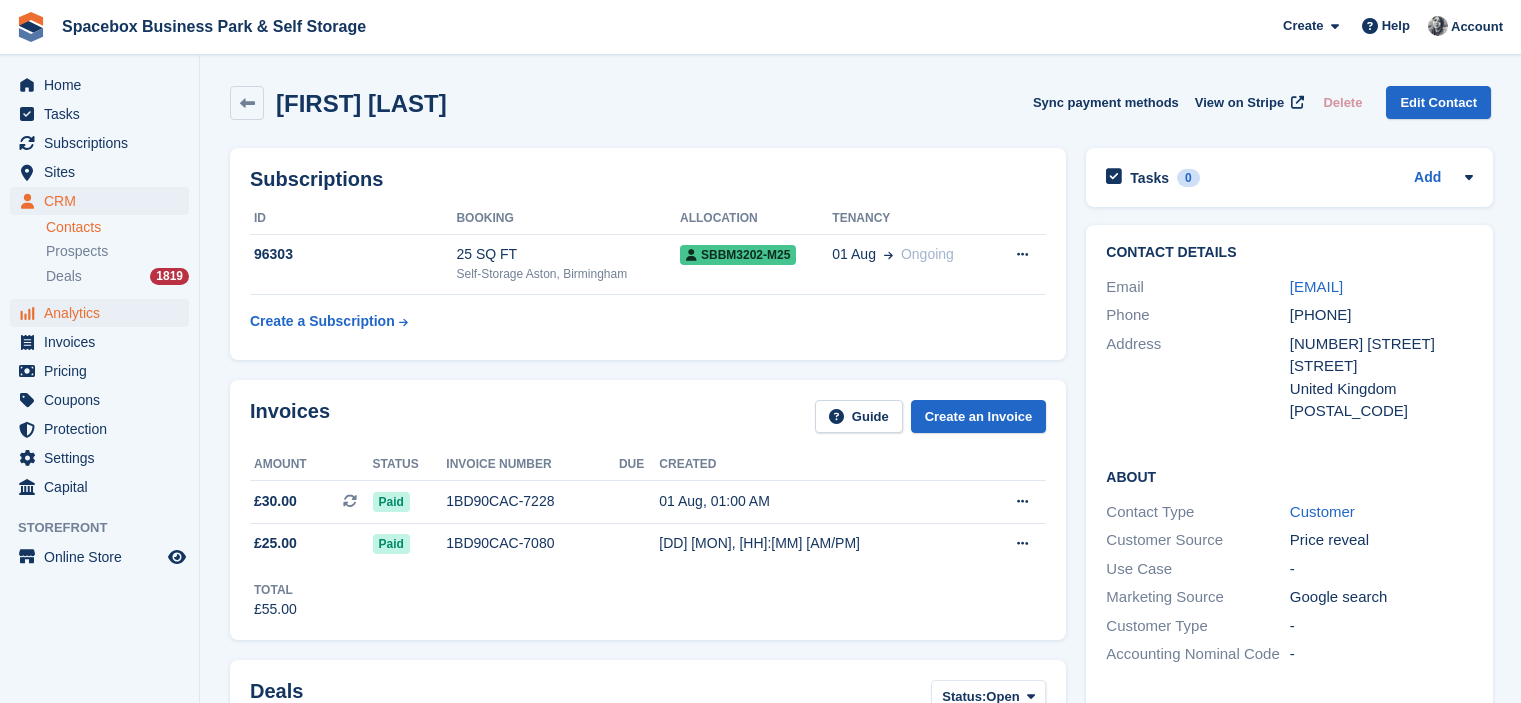 scroll, scrollTop: 0, scrollLeft: 0, axis: both 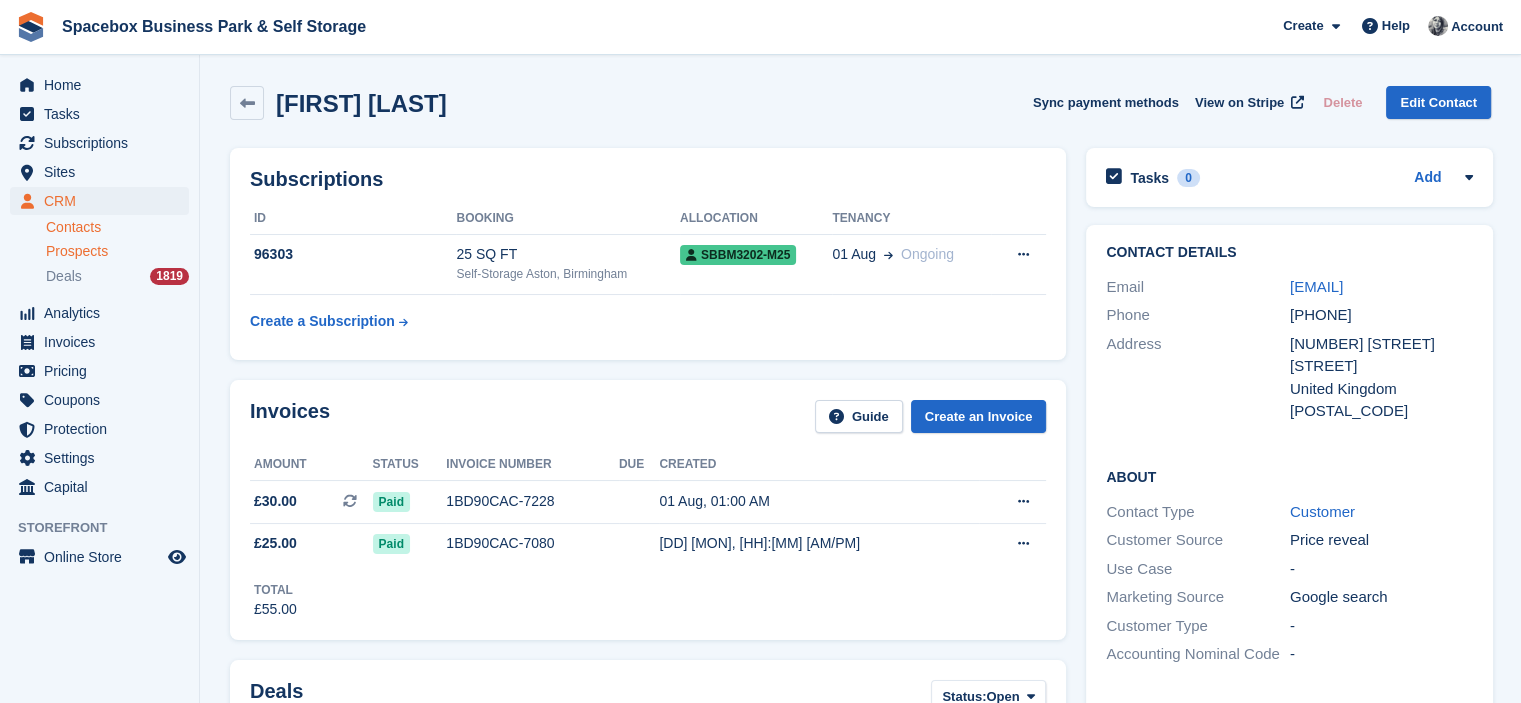 click on "Prospects" at bounding box center (77, 251) 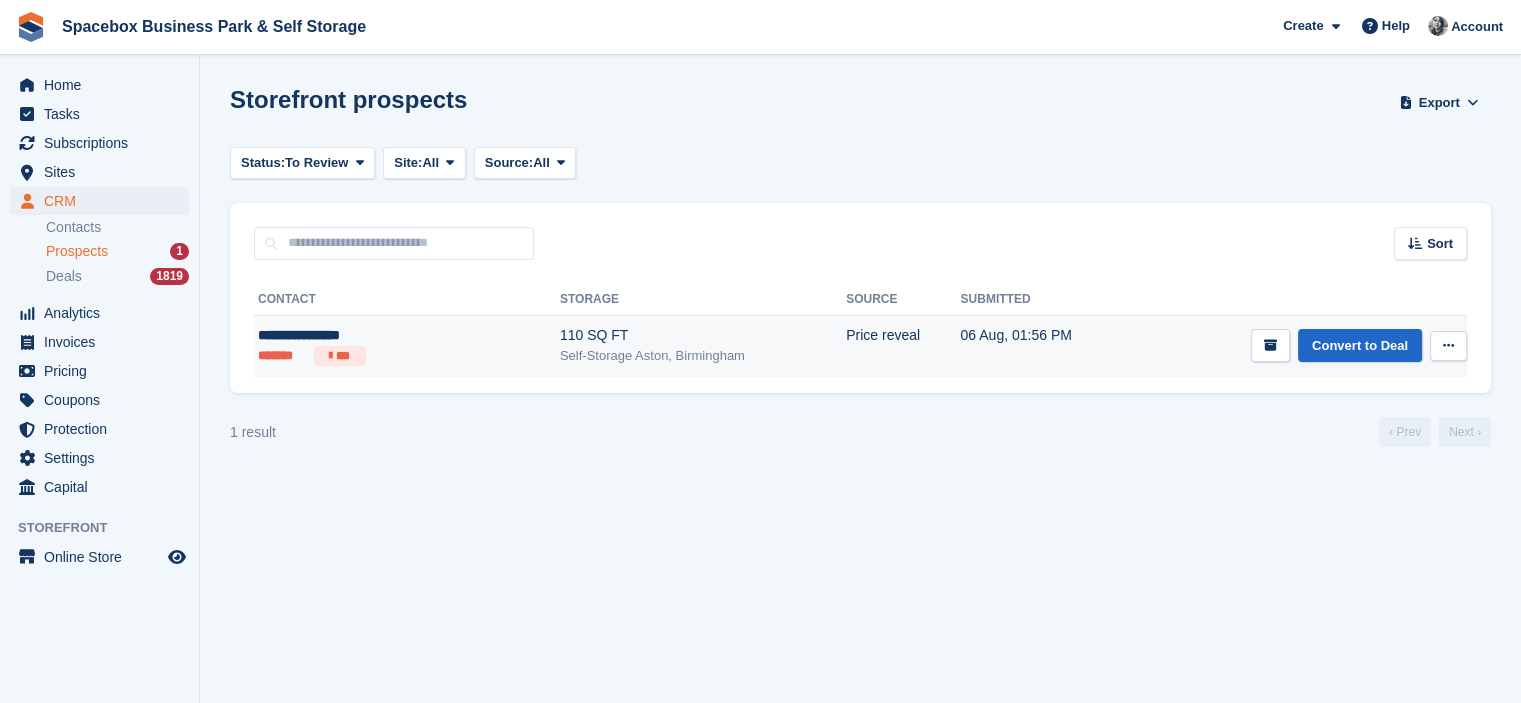 click on "Self-Storage Aston, Birmingham" at bounding box center [703, 356] 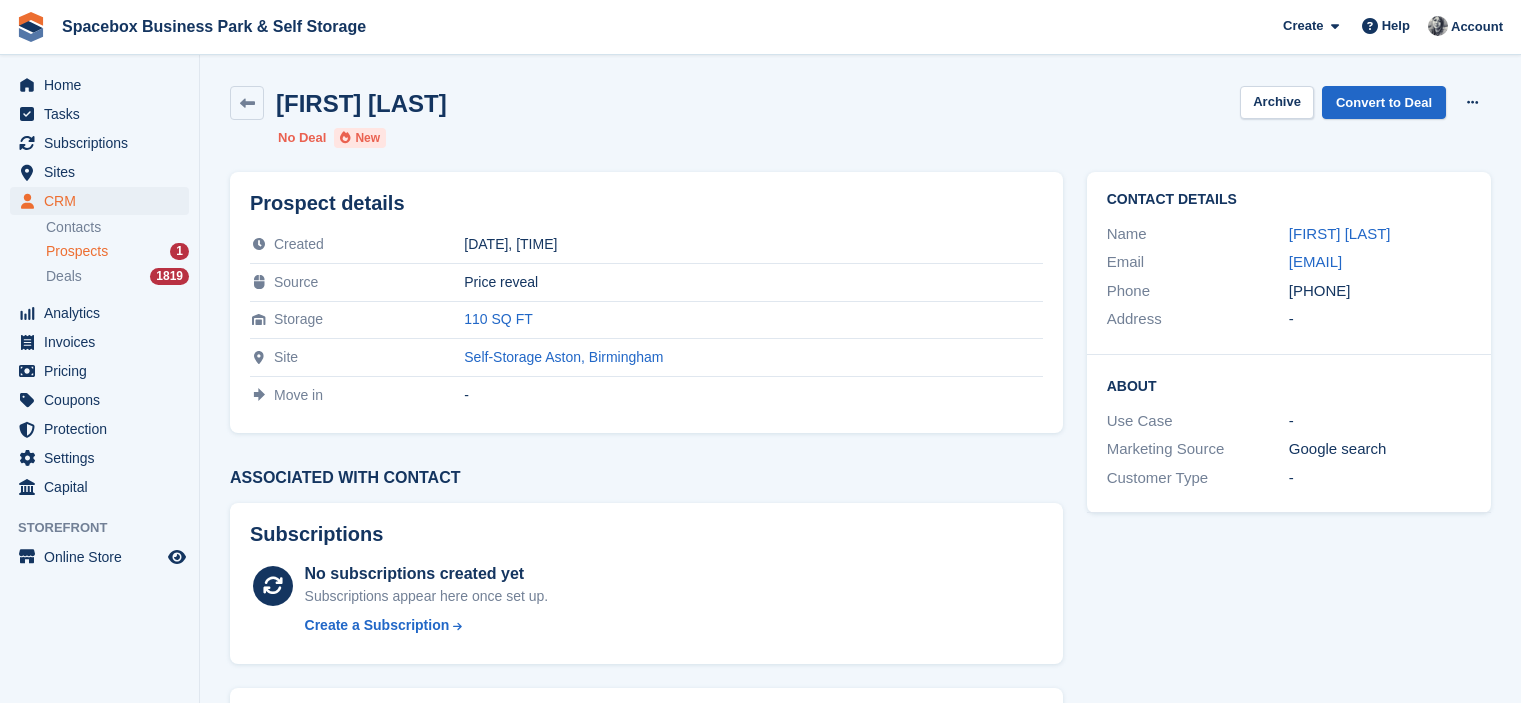 scroll, scrollTop: 0, scrollLeft: 0, axis: both 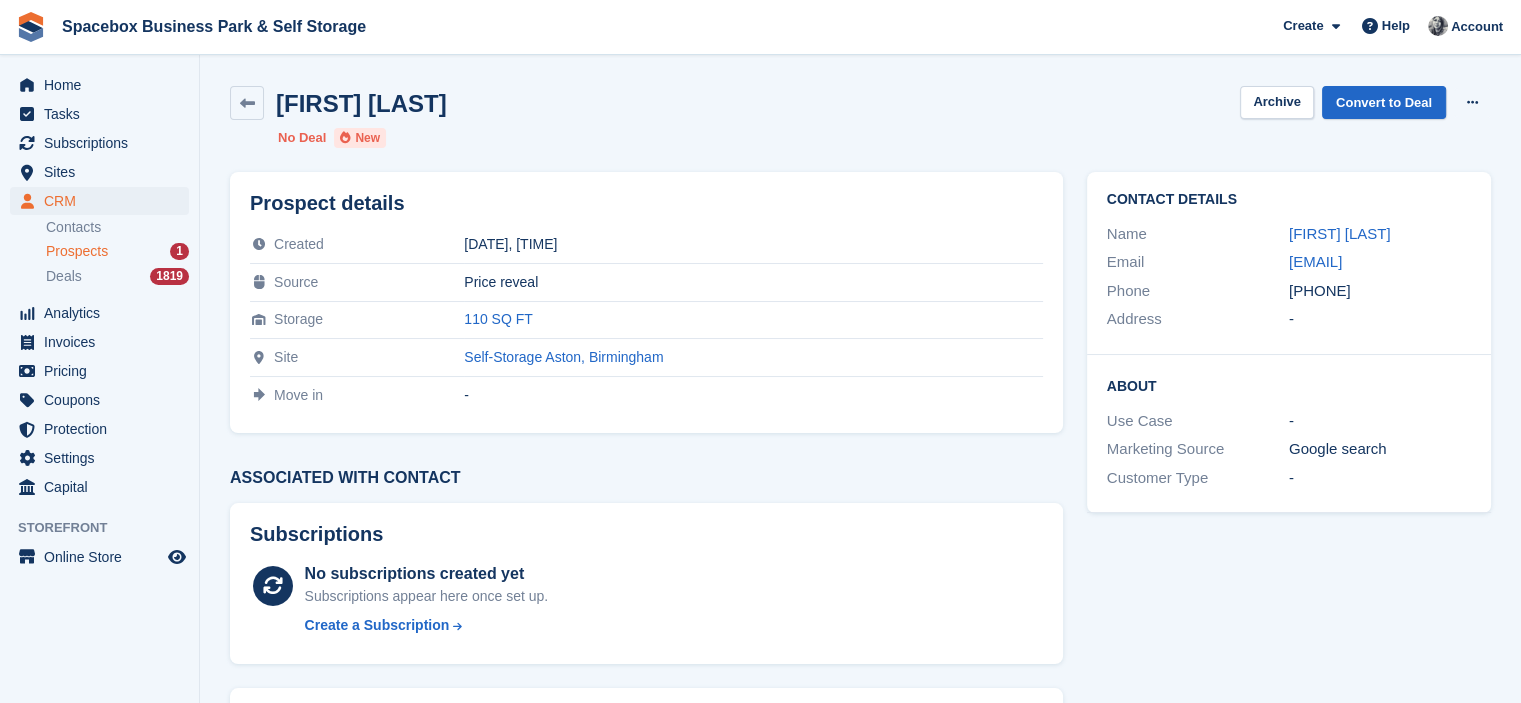 click on "Contact Details
Name
[FIRST] [LAST]
Email
[EMAIL]
Phone
[PHONE]
Address
-" at bounding box center [1289, 263] 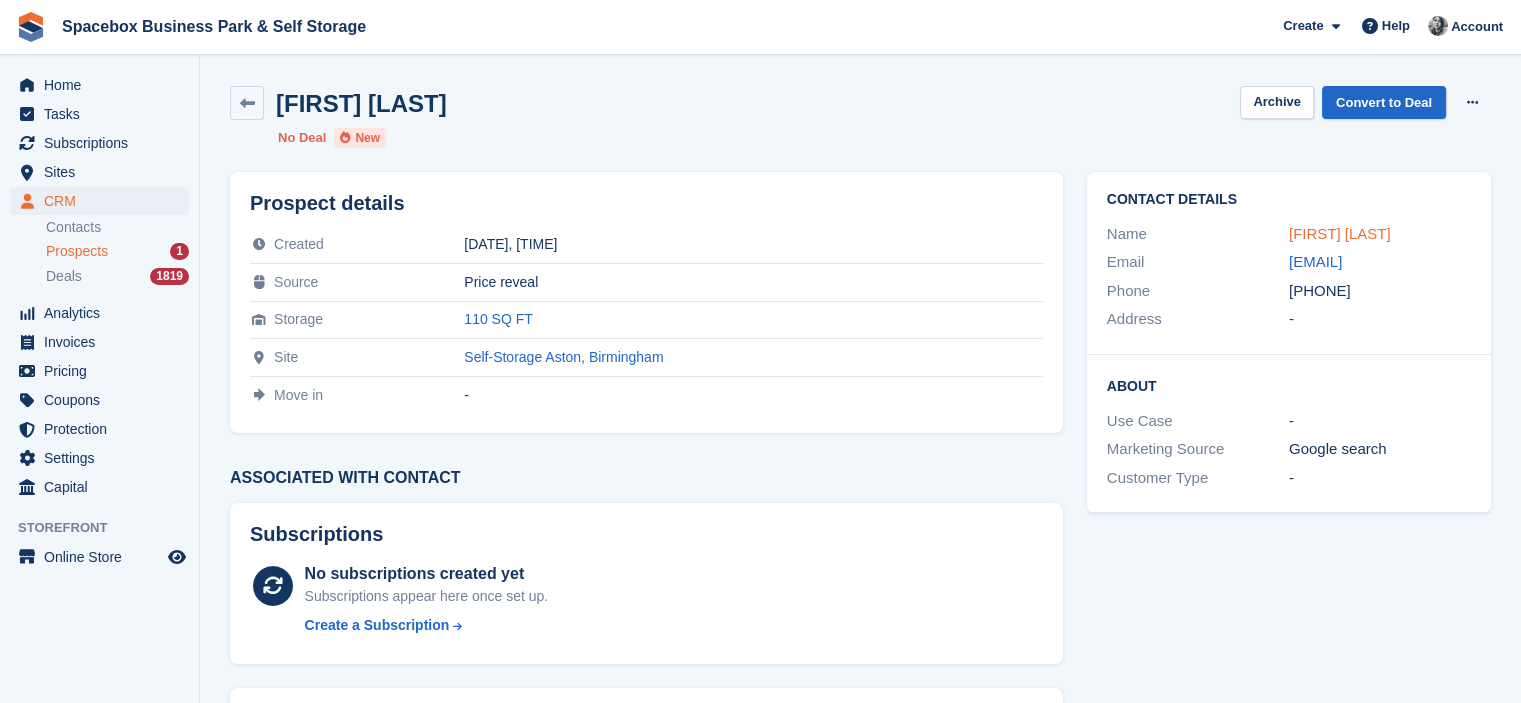click on "[FIRST] [LAST]" at bounding box center [1340, 233] 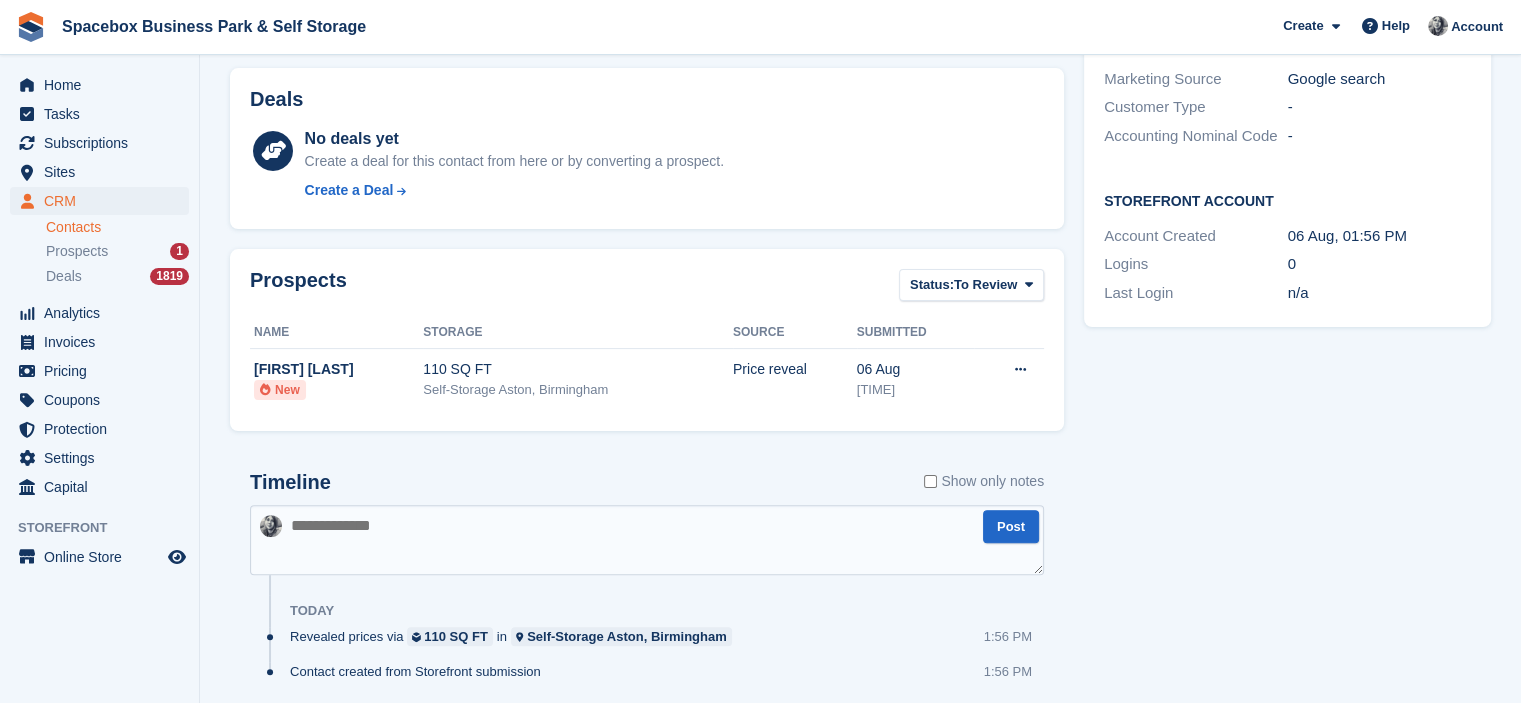 scroll, scrollTop: 516, scrollLeft: 0, axis: vertical 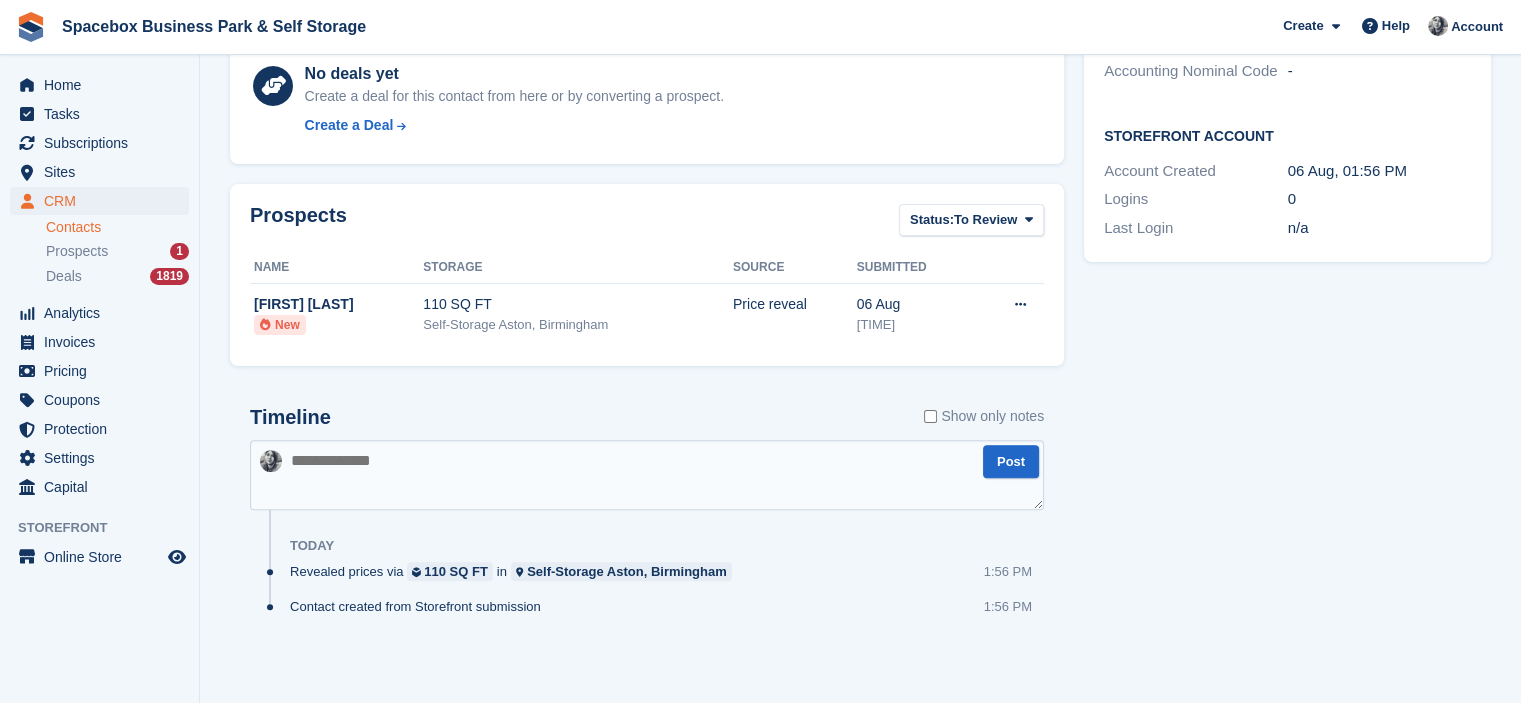 click on "Subscriptions
No subscriptions created yet
Subscriptions appear here once set up.
Create a Subscription
Invoices
Guide
No invoices available yet
Invoices are generated on their billing date.
Create an Invoice
Deals" at bounding box center [647, 154] 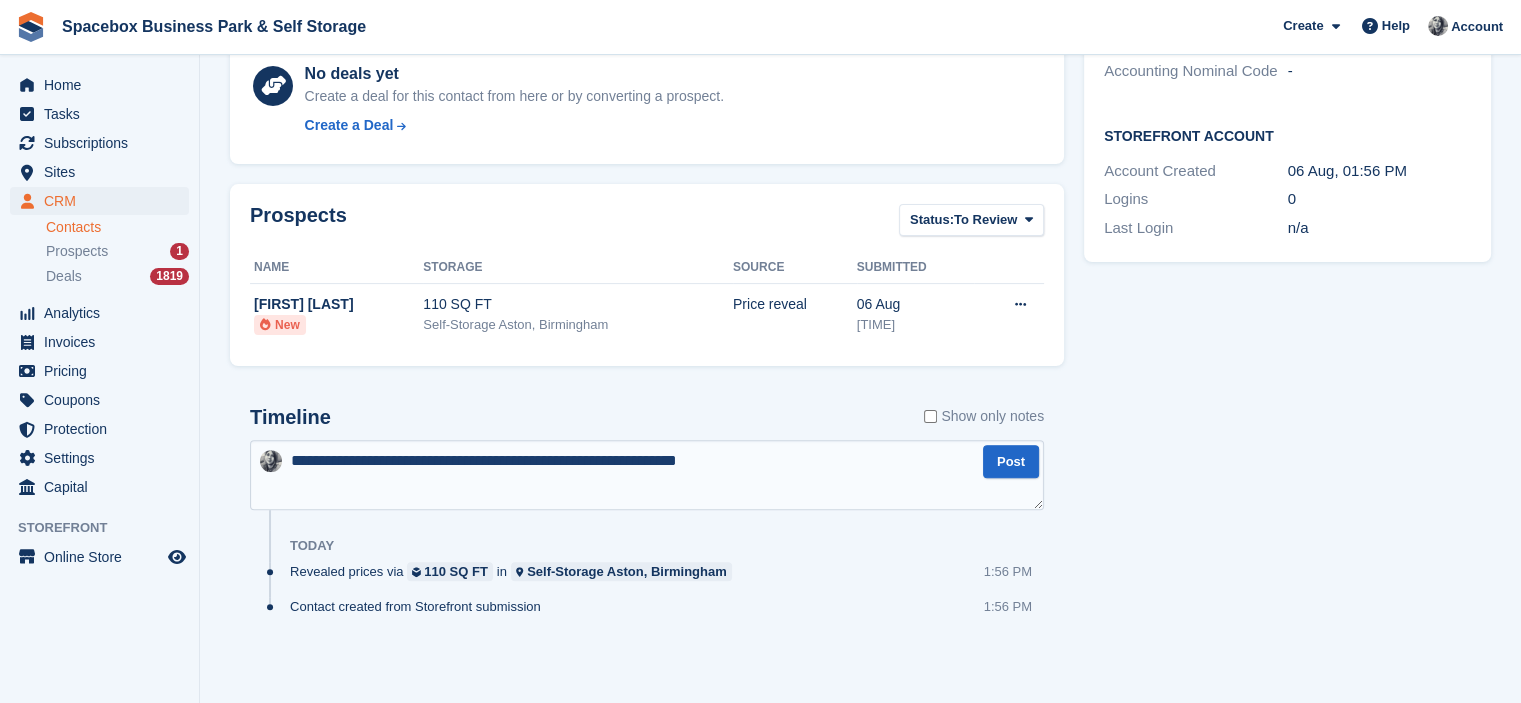 click on "**********" at bounding box center [647, 475] 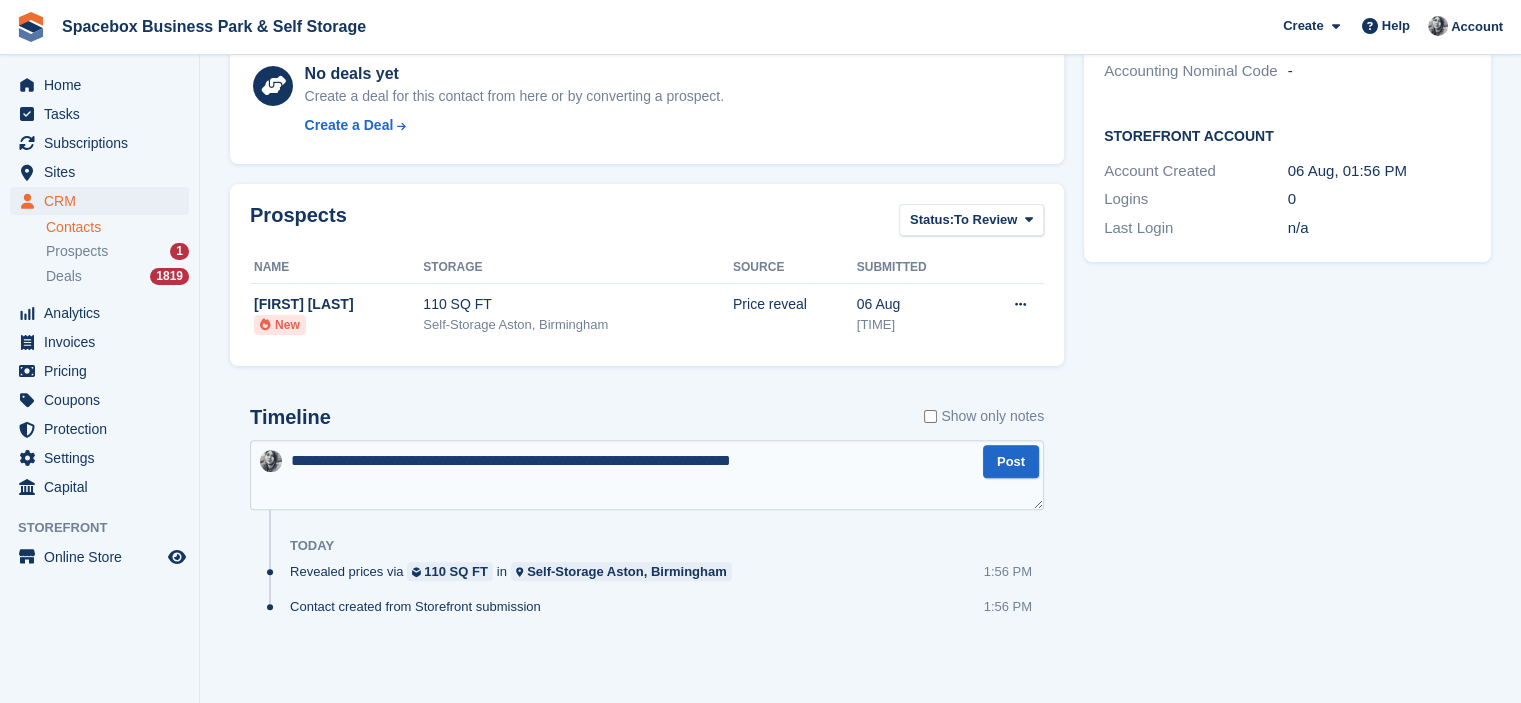 type on "**********" 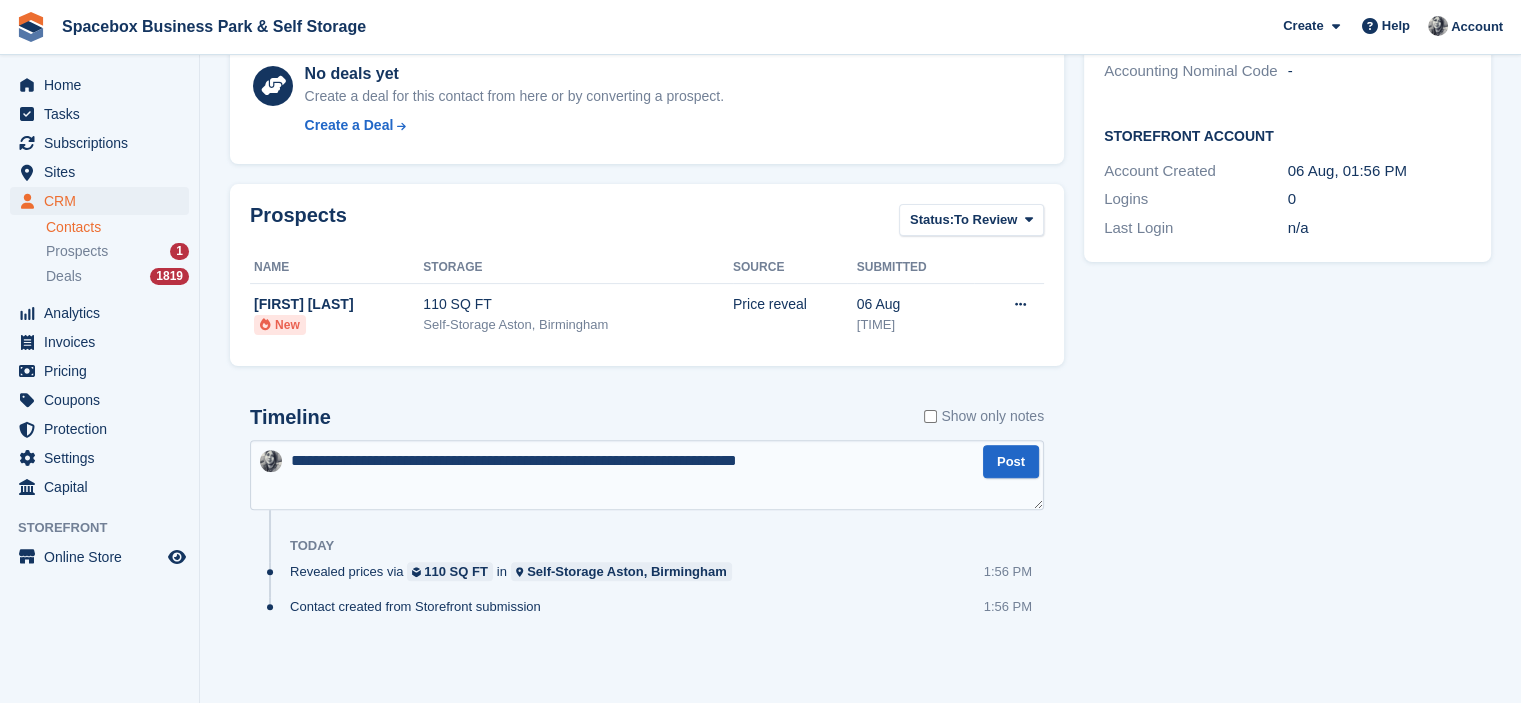 type 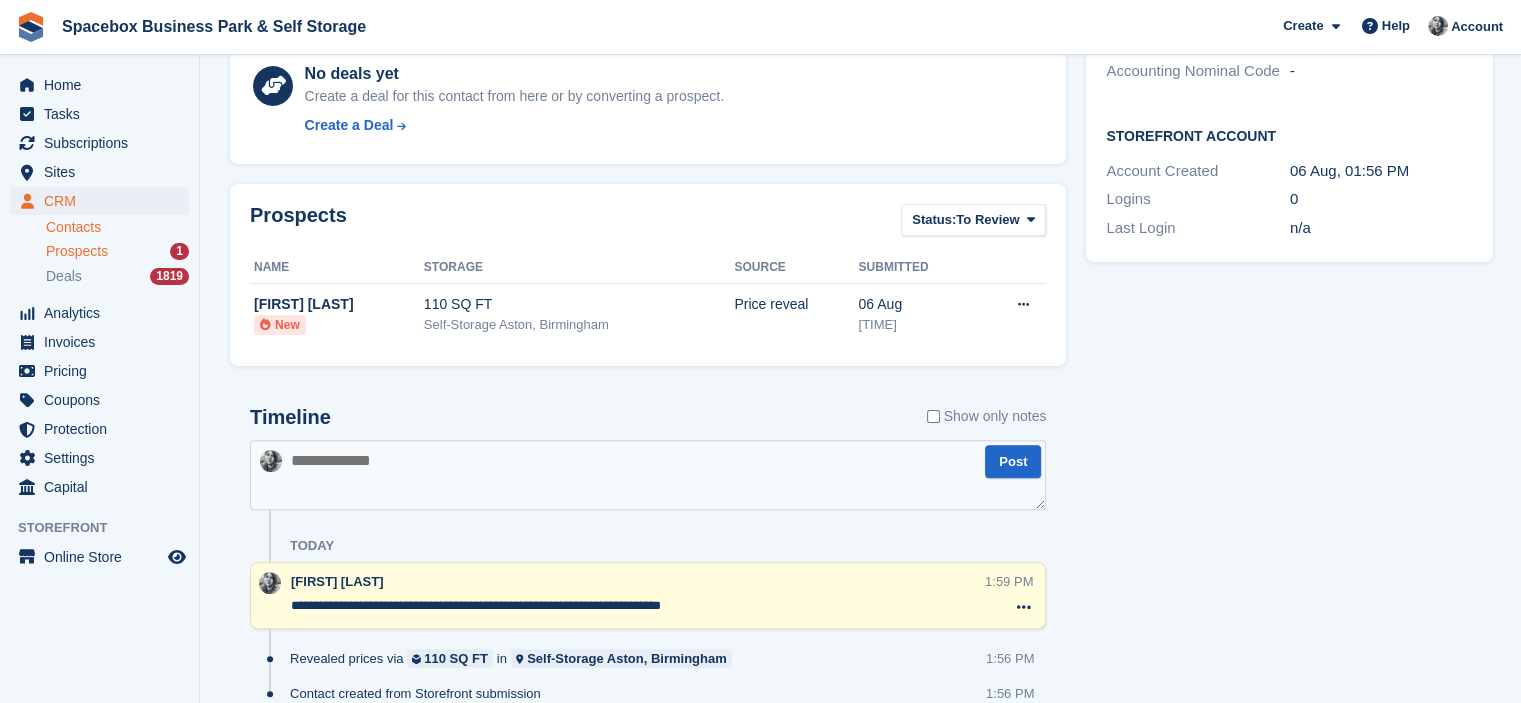 click on "Prospects" at bounding box center [77, 251] 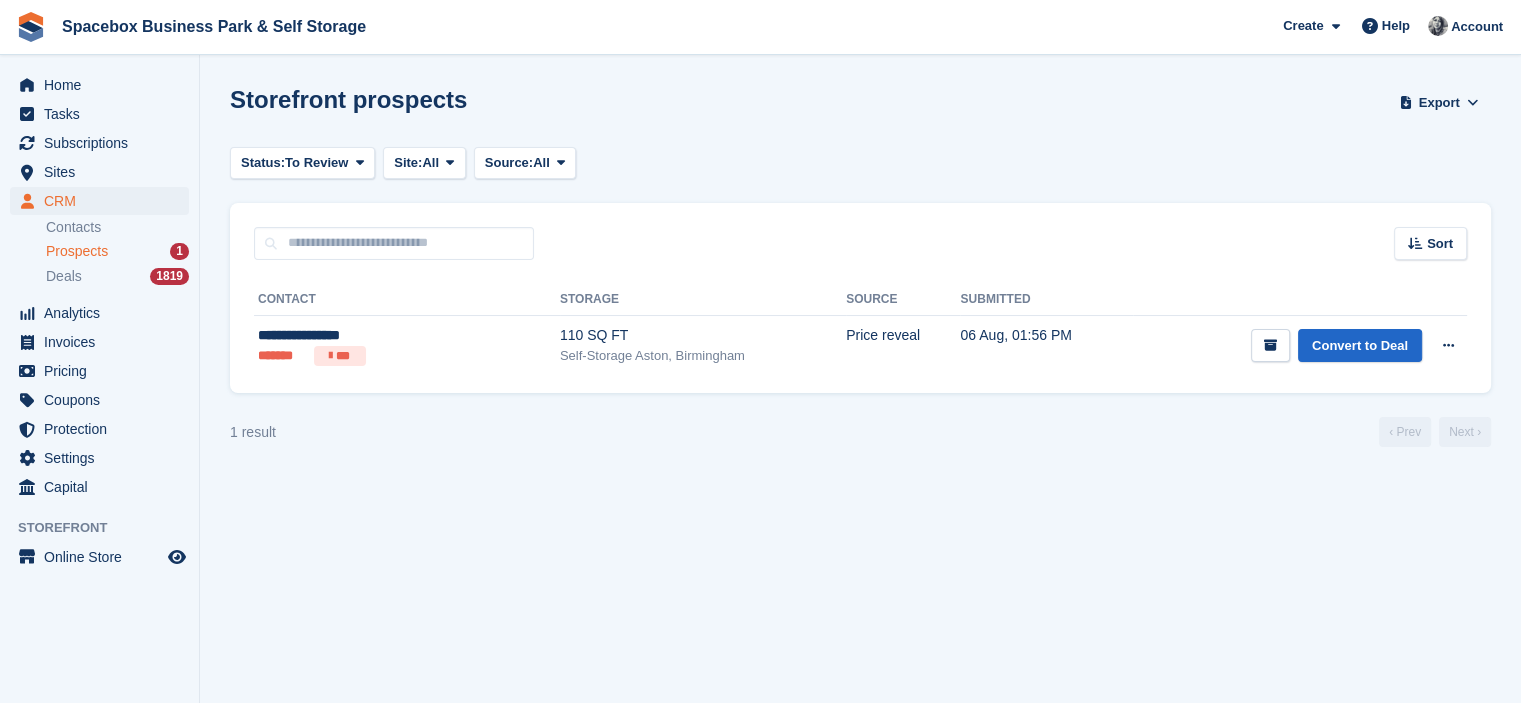 scroll, scrollTop: 0, scrollLeft: 0, axis: both 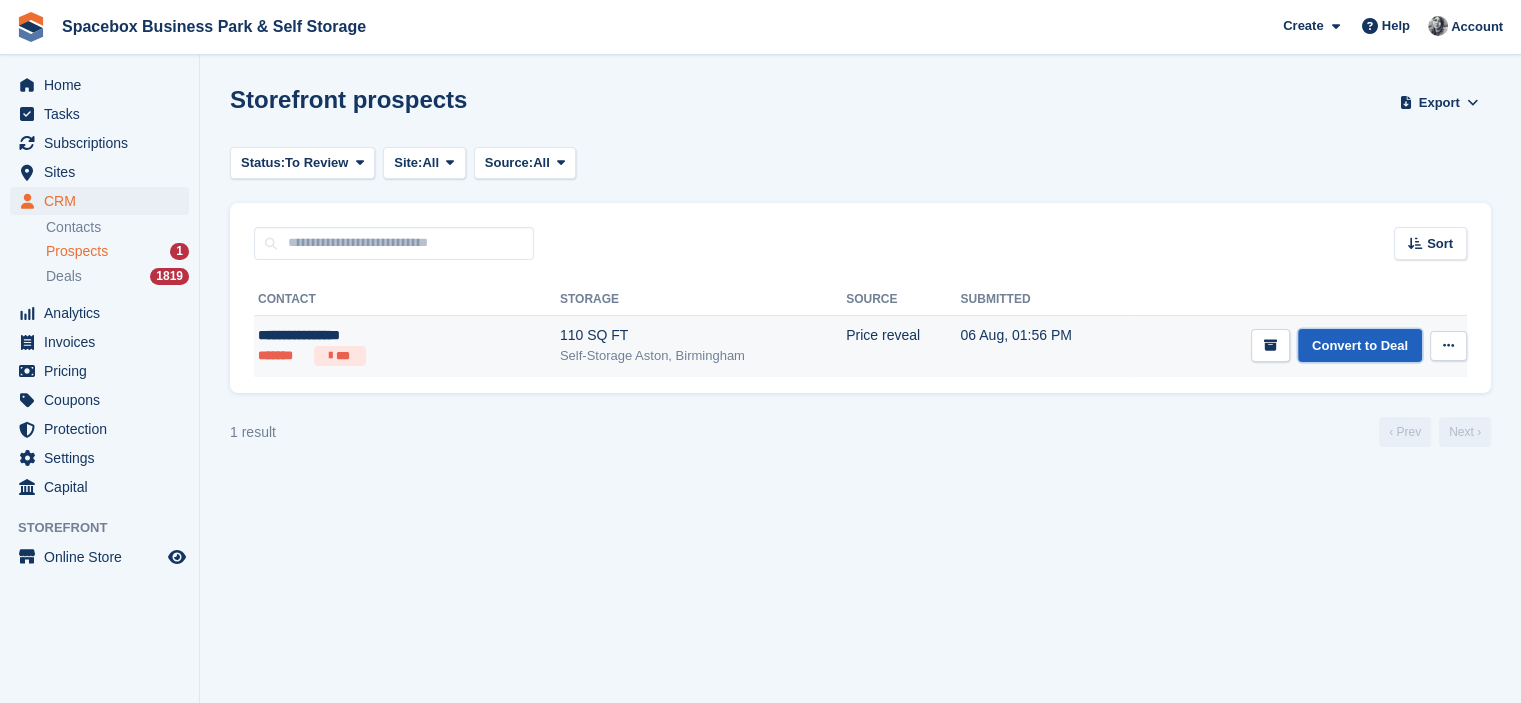 click on "Convert to Deal" at bounding box center (1360, 345) 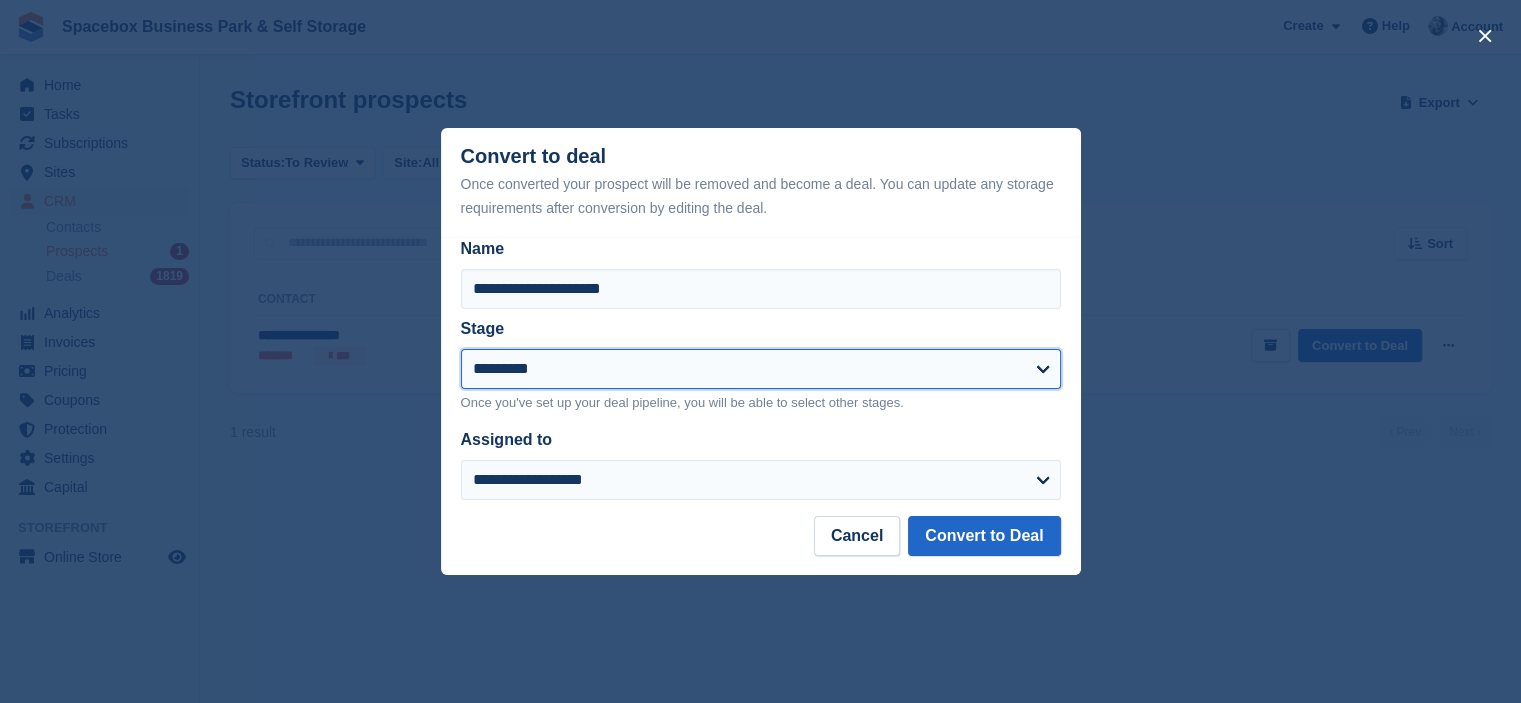 drag, startPoint x: 541, startPoint y: 371, endPoint x: 546, endPoint y: 387, distance: 16.763054 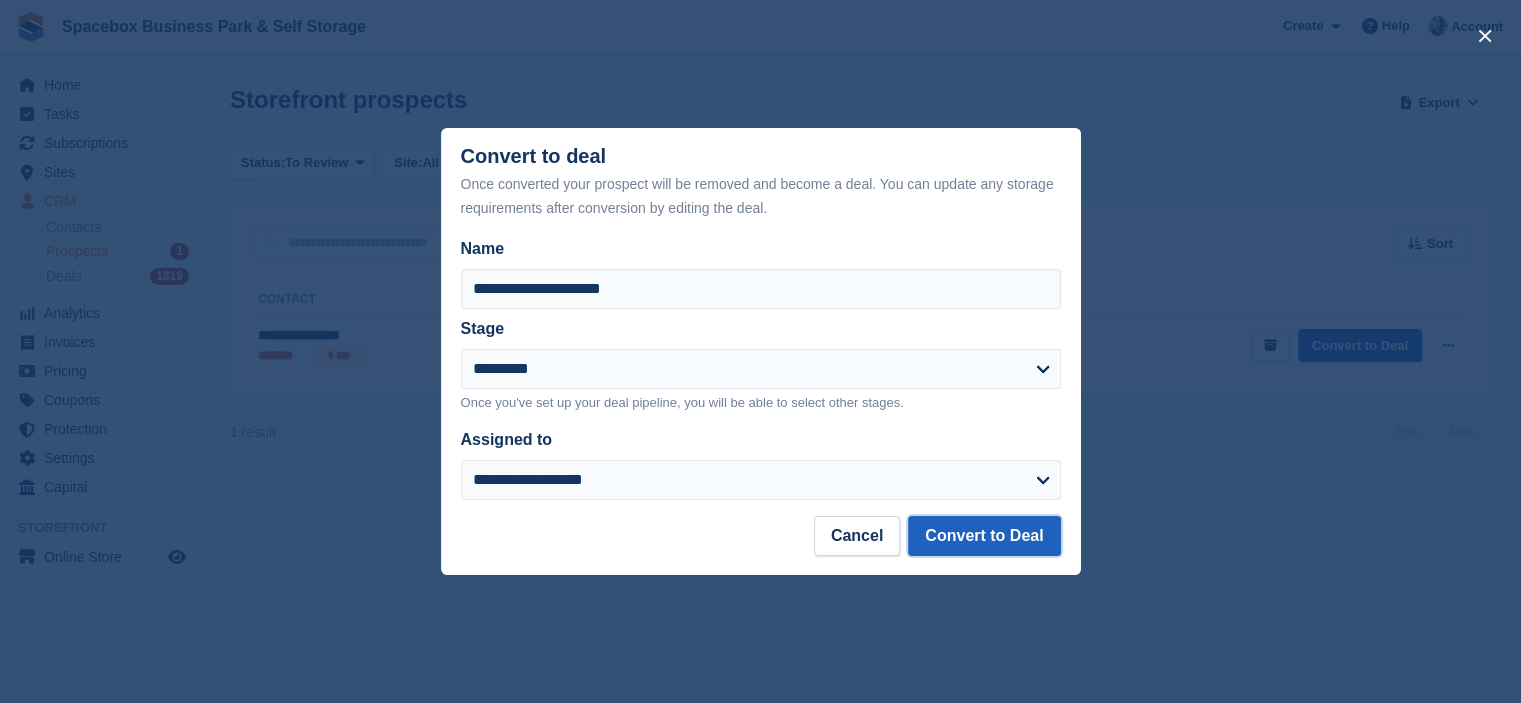 click on "Convert to Deal" at bounding box center (984, 536) 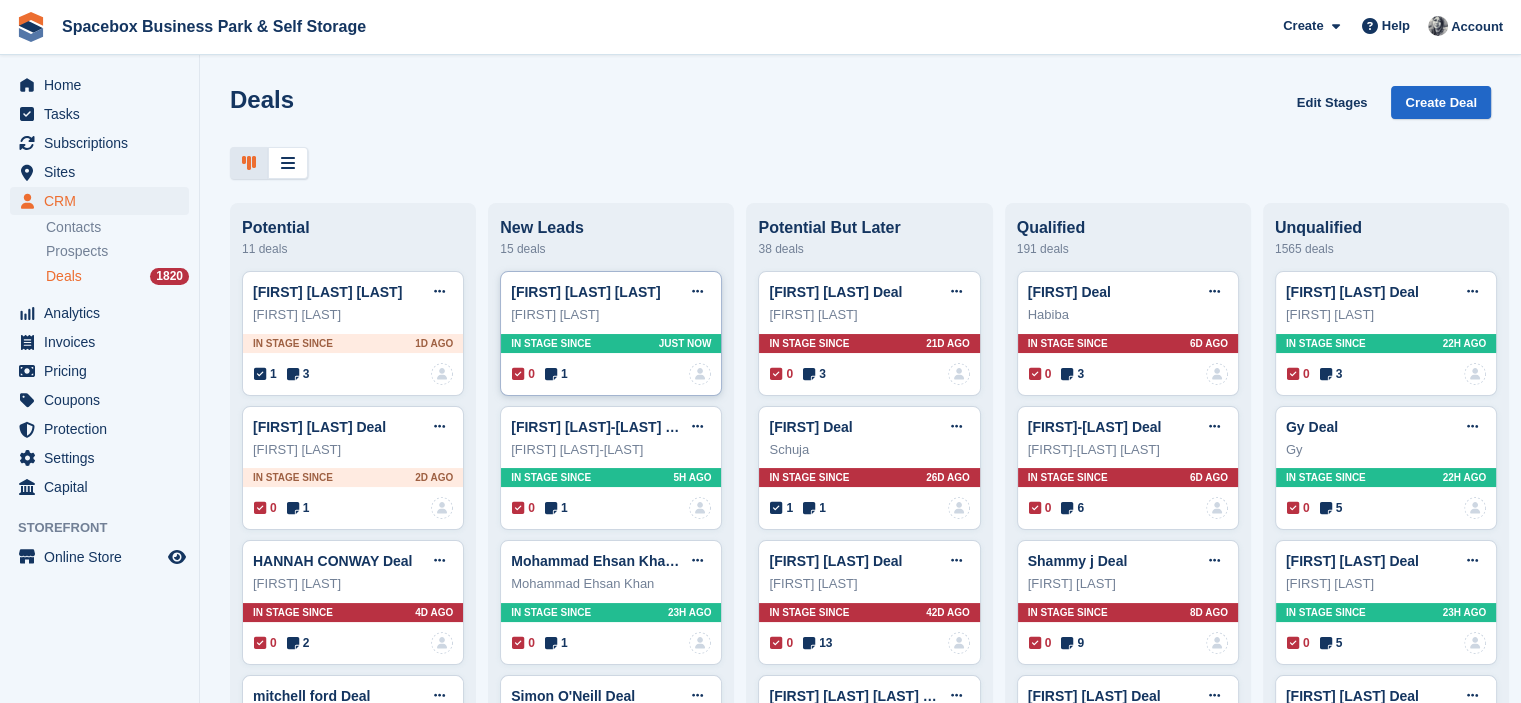 click at bounding box center (551, 374) 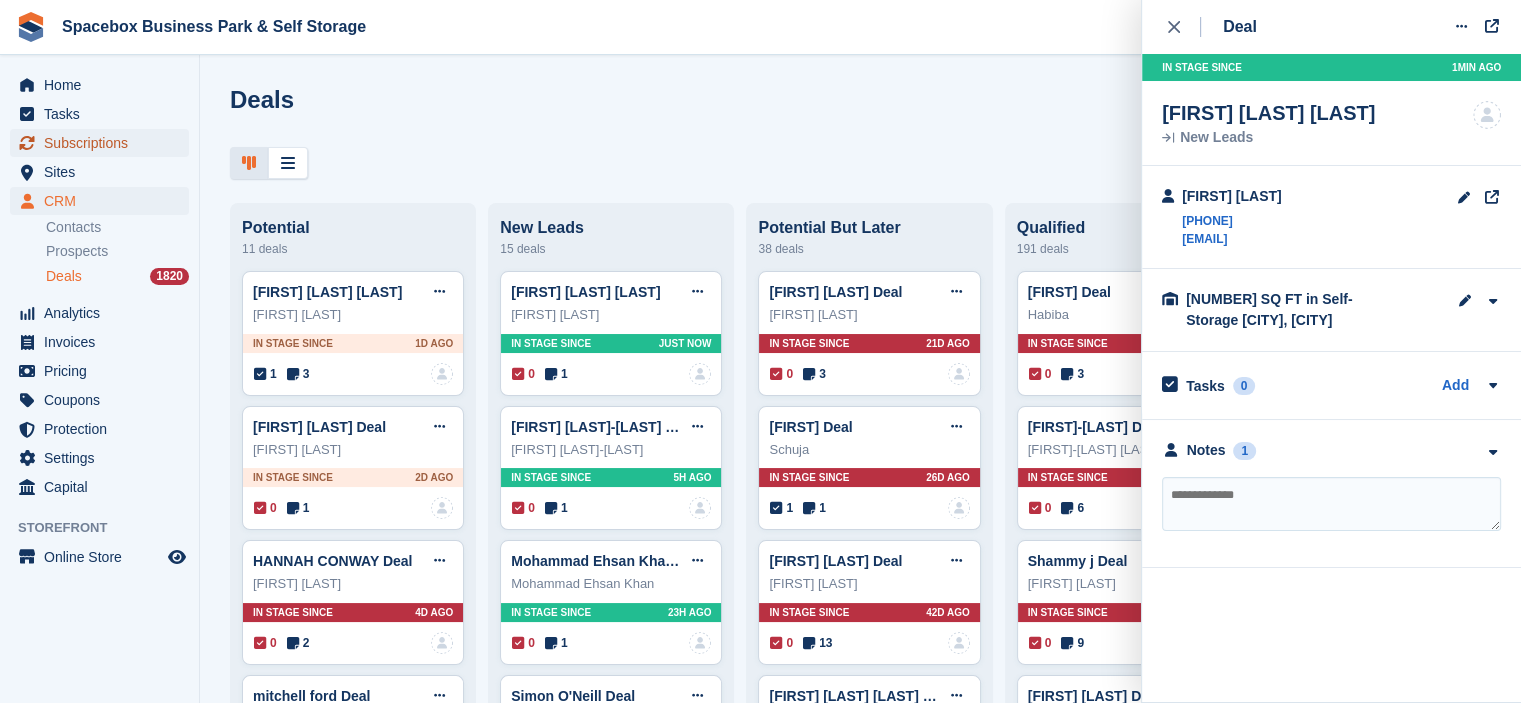 click on "Subscriptions" at bounding box center (104, 143) 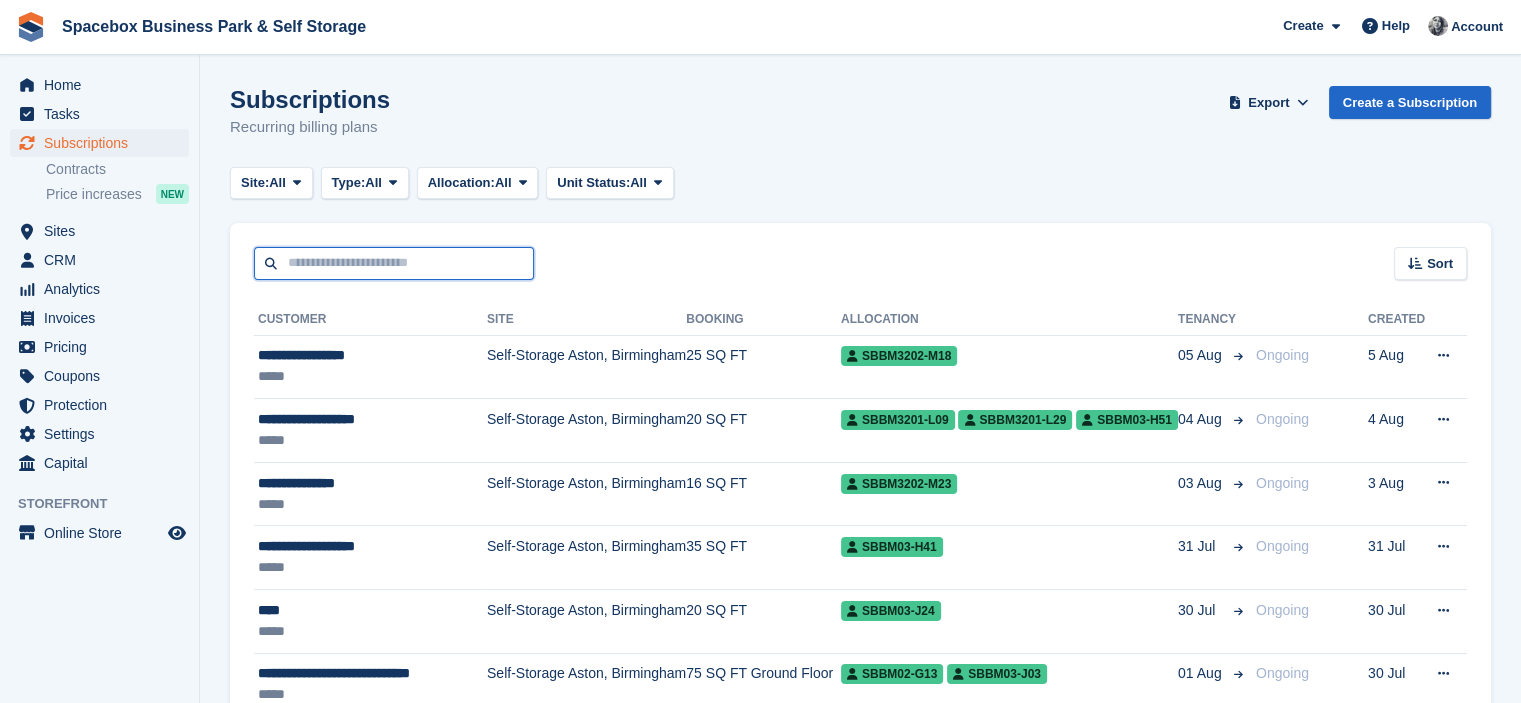 click at bounding box center [394, 263] 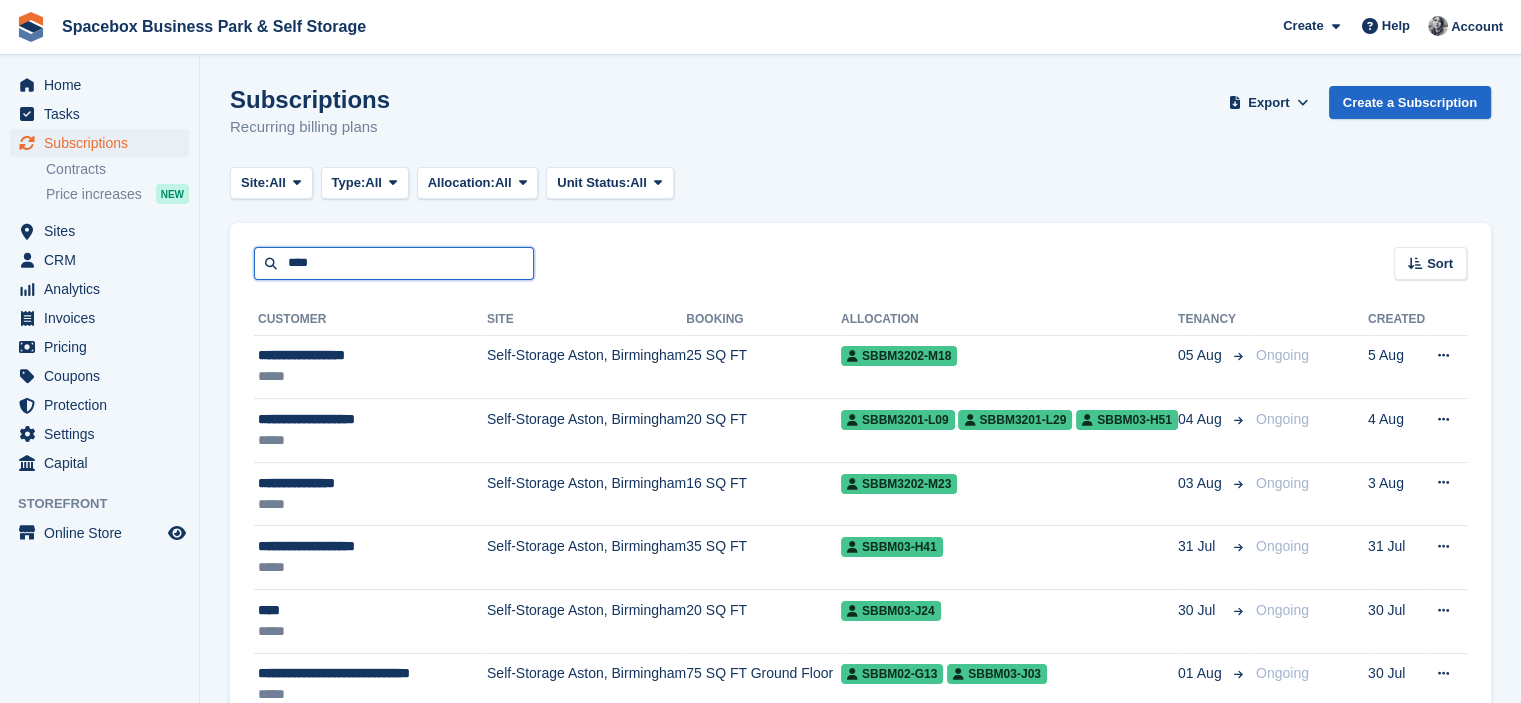 type on "****" 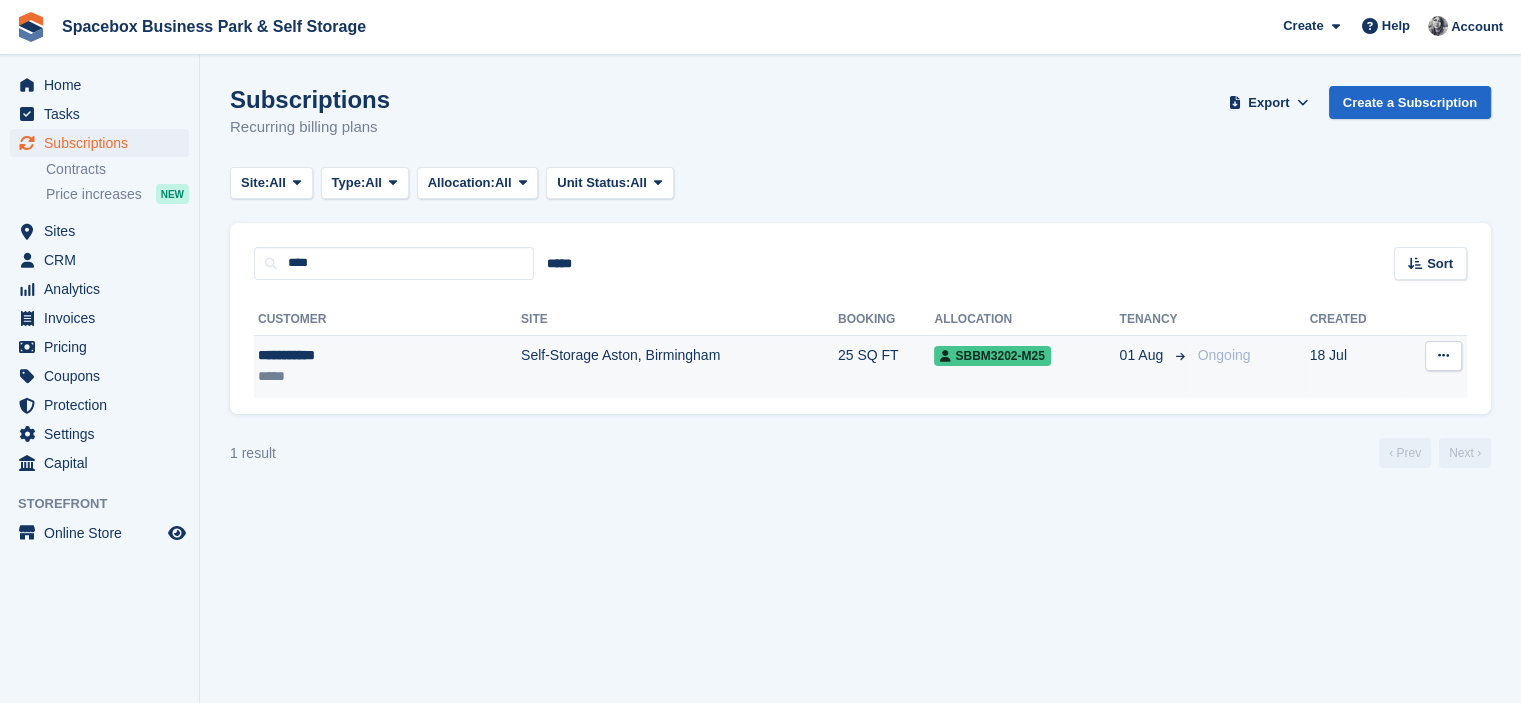 click on "**********" at bounding box center [340, 355] 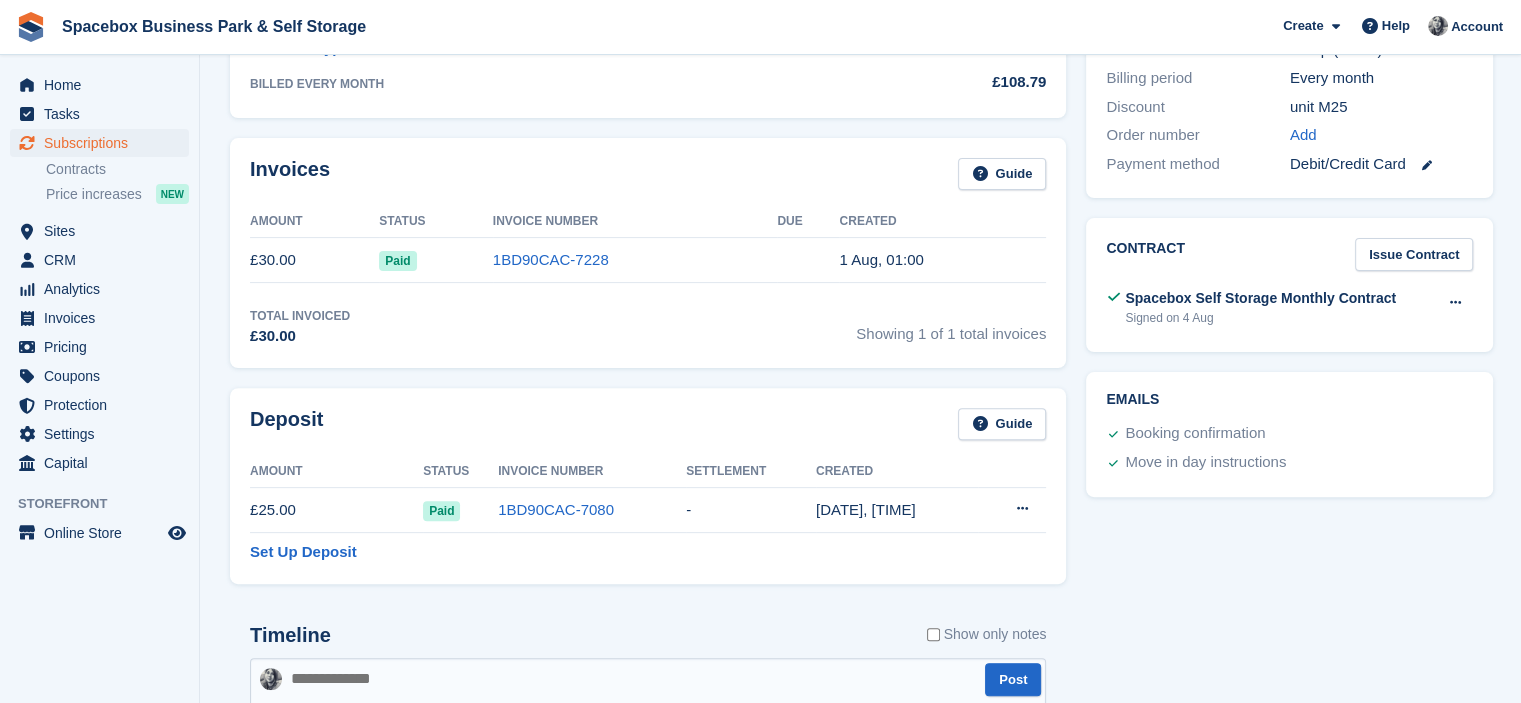 scroll, scrollTop: 1134, scrollLeft: 0, axis: vertical 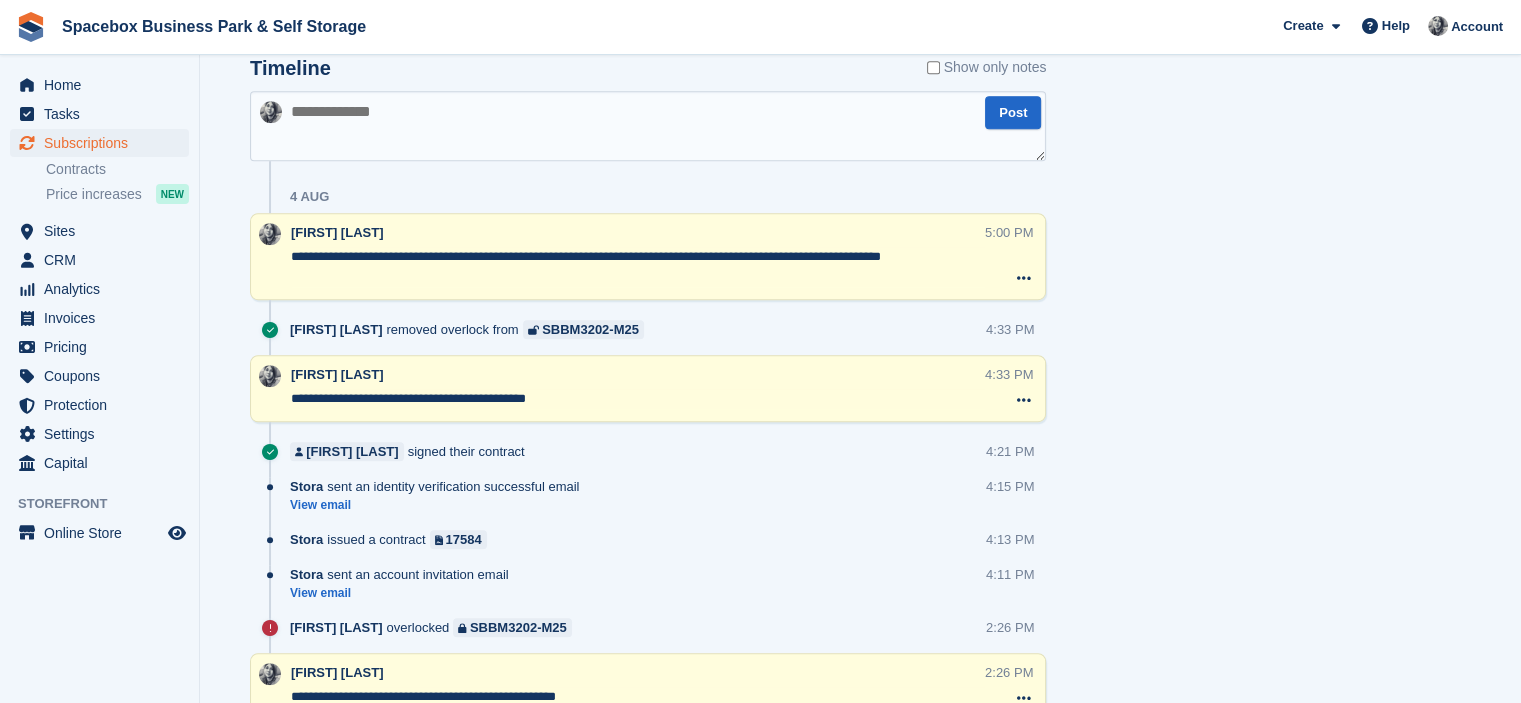 click at bounding box center [648, 126] 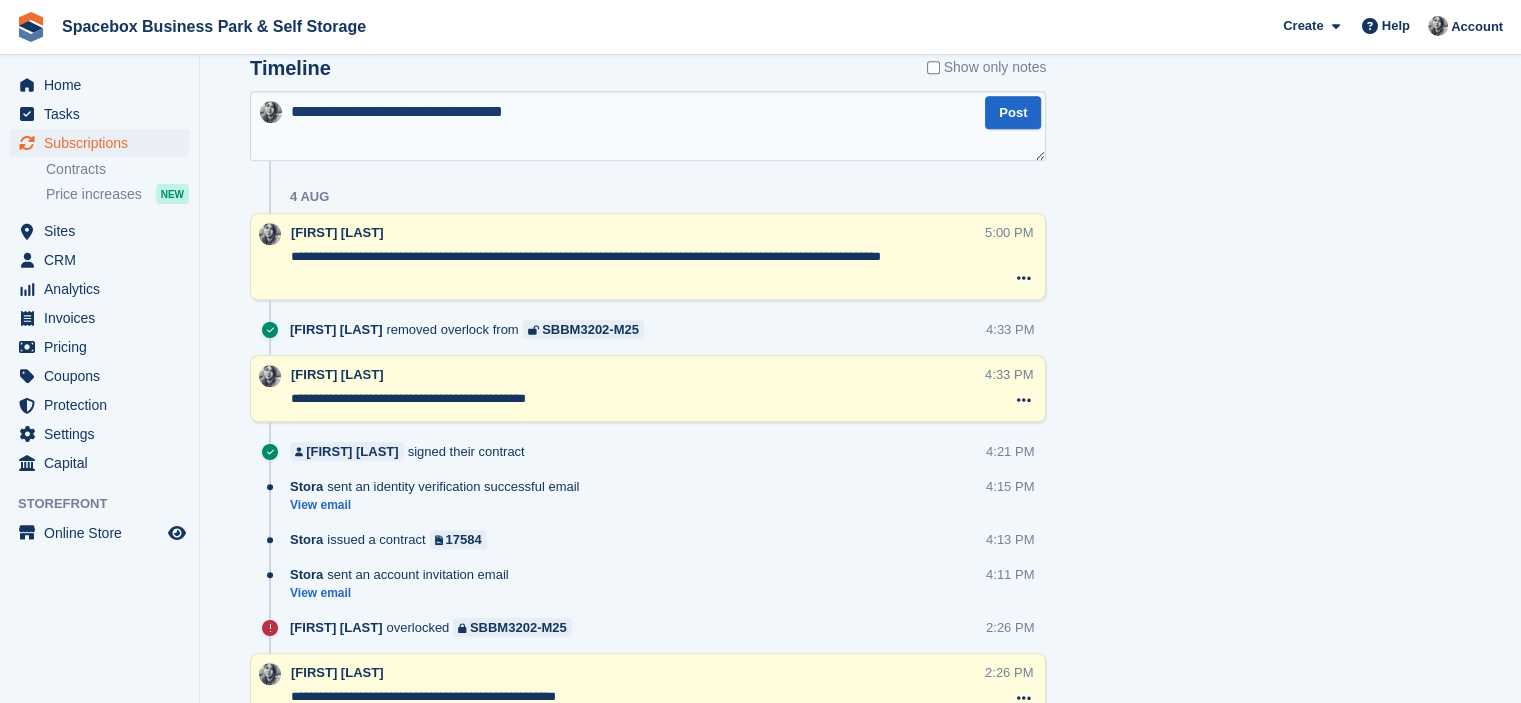 type on "**********" 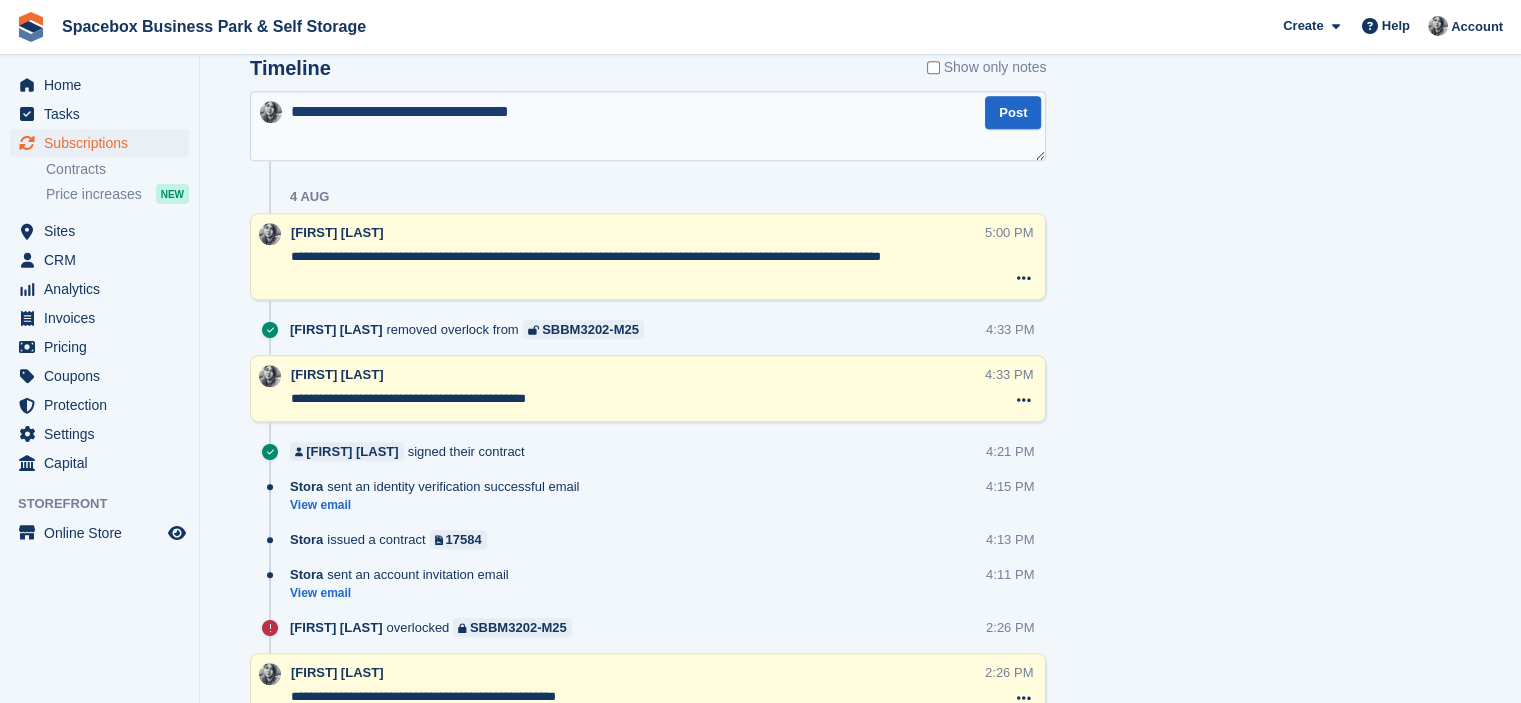 type 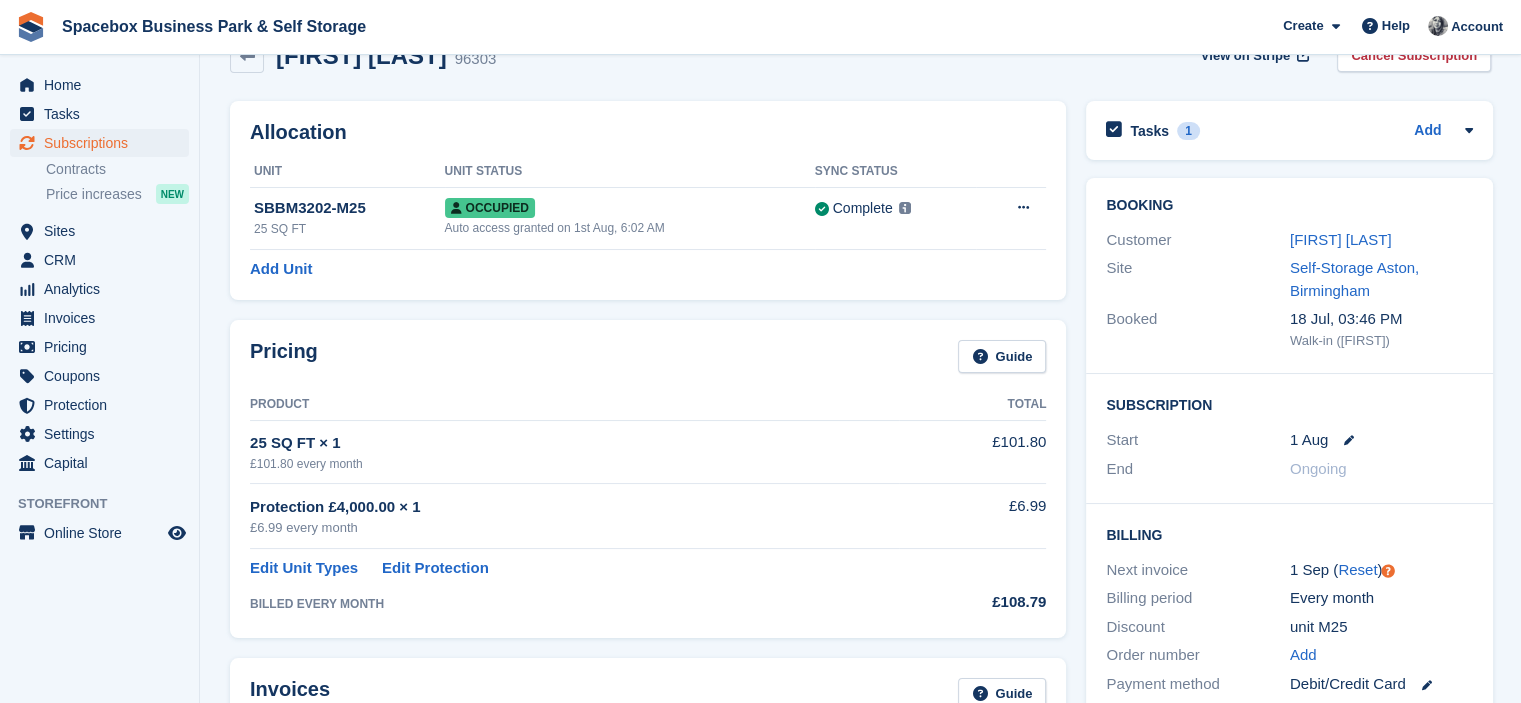 scroll, scrollTop: 0, scrollLeft: 0, axis: both 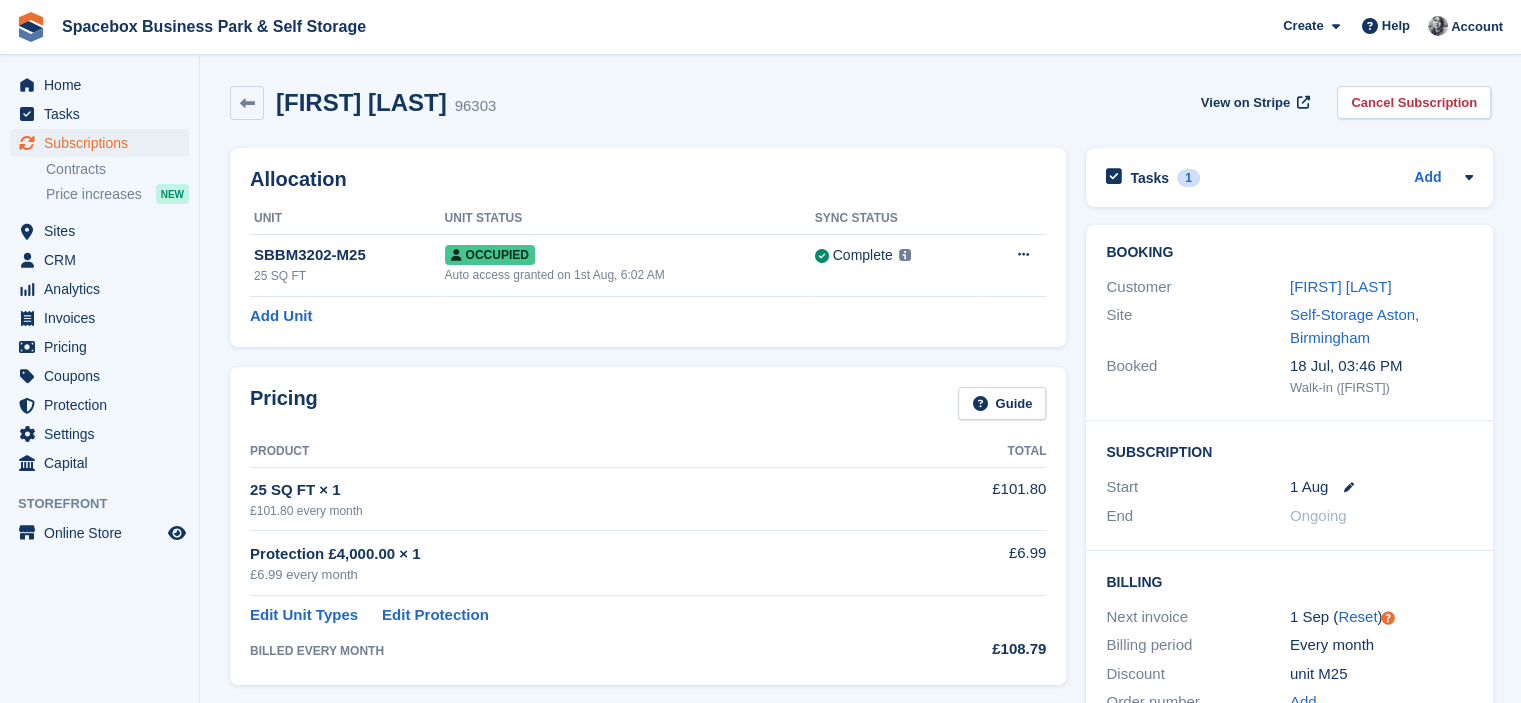 click on "Tasks
1
Add
VAN BOOKING AT 1 O'CLOCK FOR [DATE] ([DAY]) [NUMBER] [STREET] [NUMBER] [STREET] [POSTAL_CODE] [FIRST] [LAST]. No helper needed
[DATE]" at bounding box center (1289, 177) 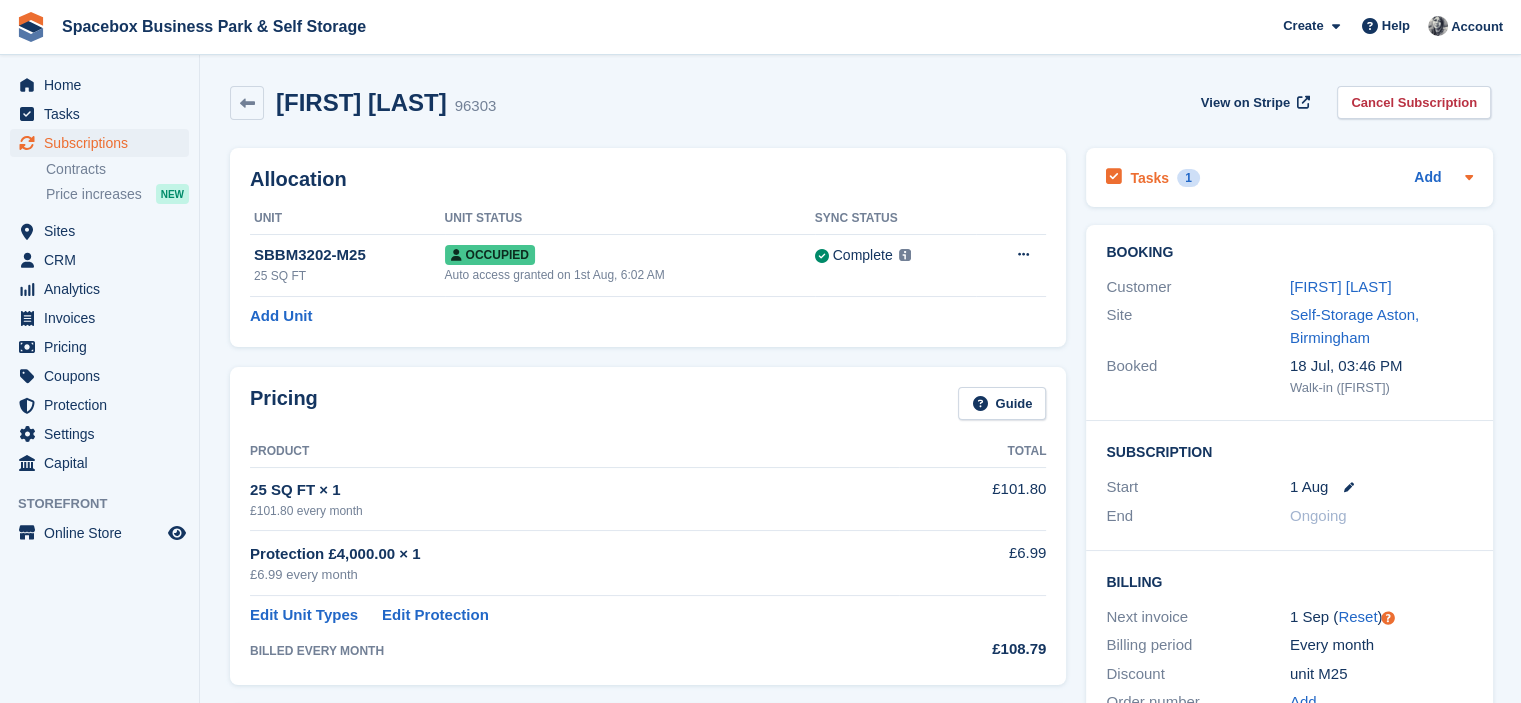 click on "Tasks
1
Add" at bounding box center (1289, 177) 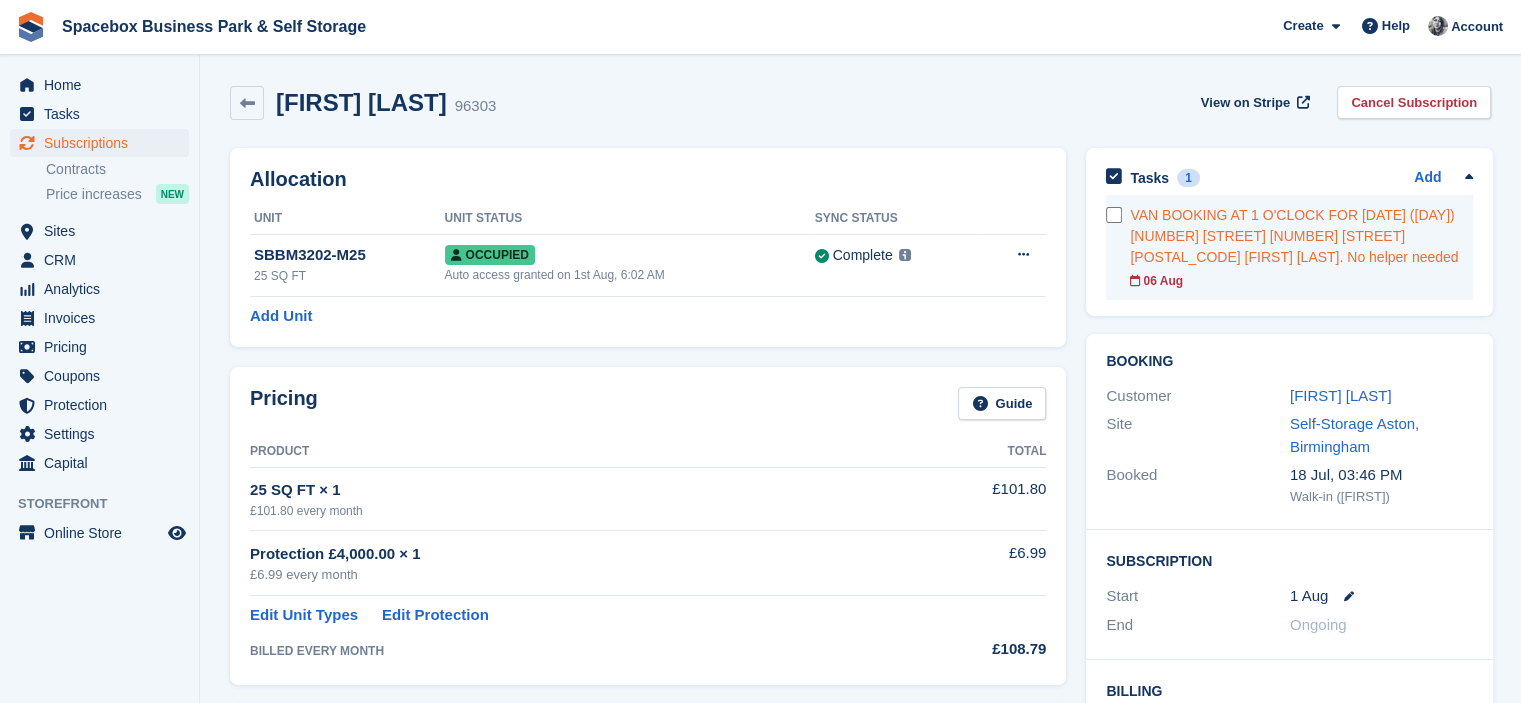 click on "VAN BOOKING AT 1 O'CLOCK FOR [DATE] ([DAY]) [NUMBER] [STREET] [NUMBER] [STREET] [POSTAL_CODE] [FIRST] [LAST]. No helper needed" at bounding box center [1301, 236] 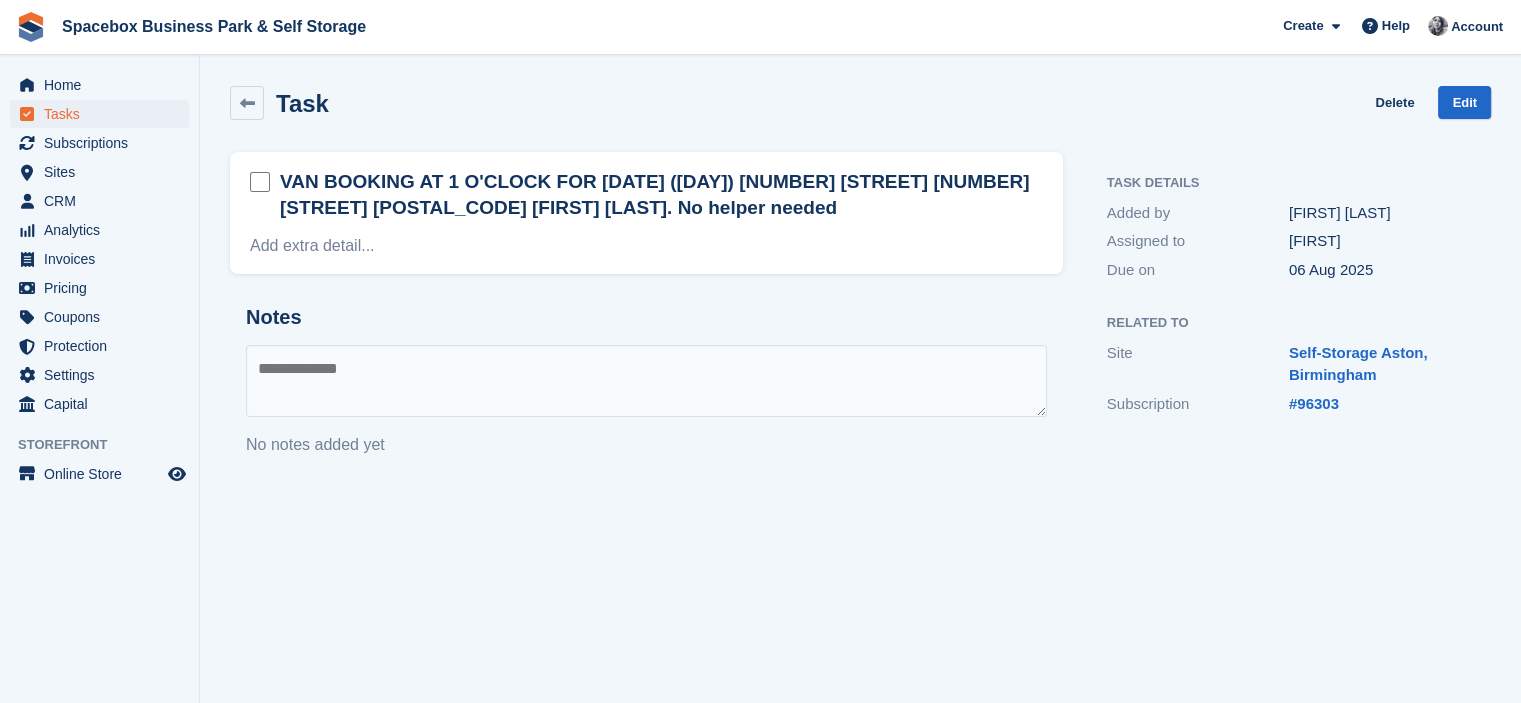 click at bounding box center (646, 381) 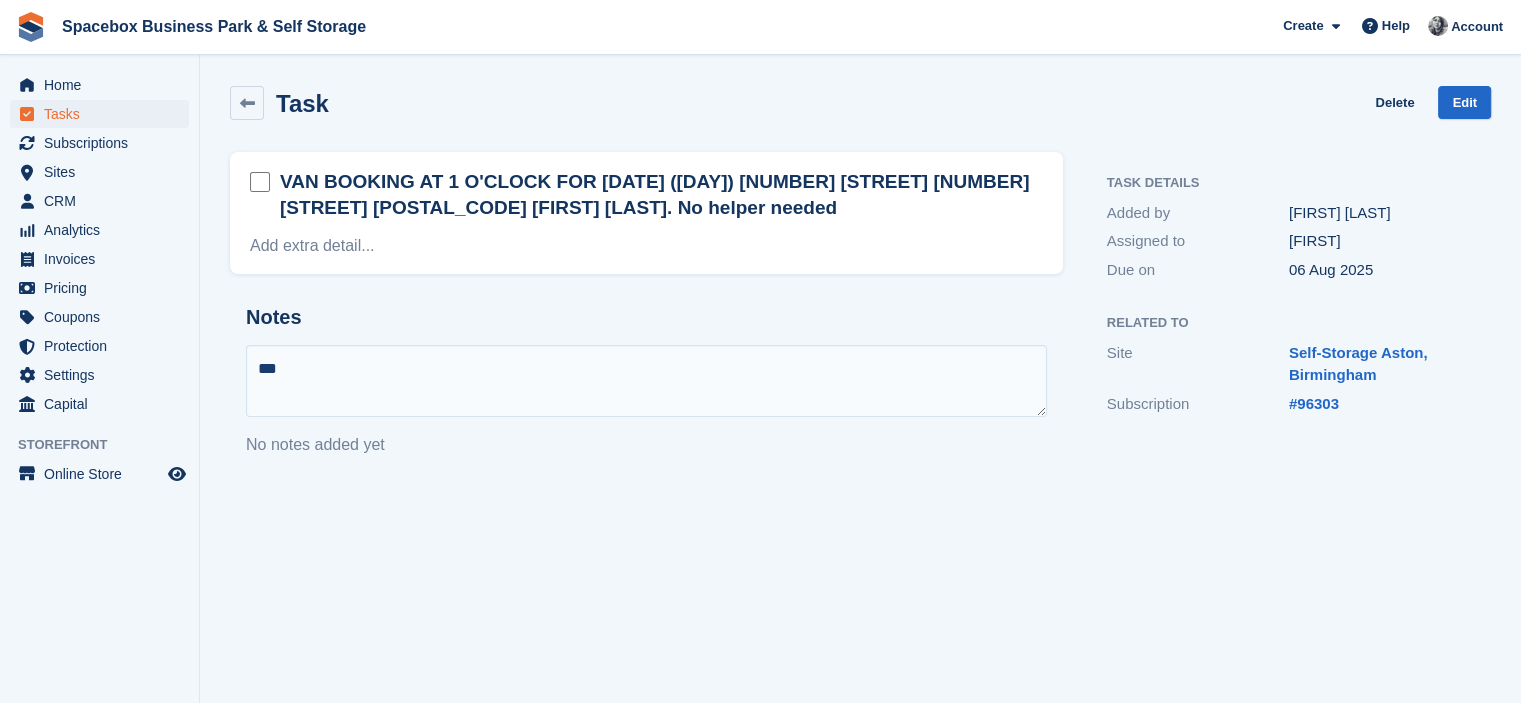type on "****" 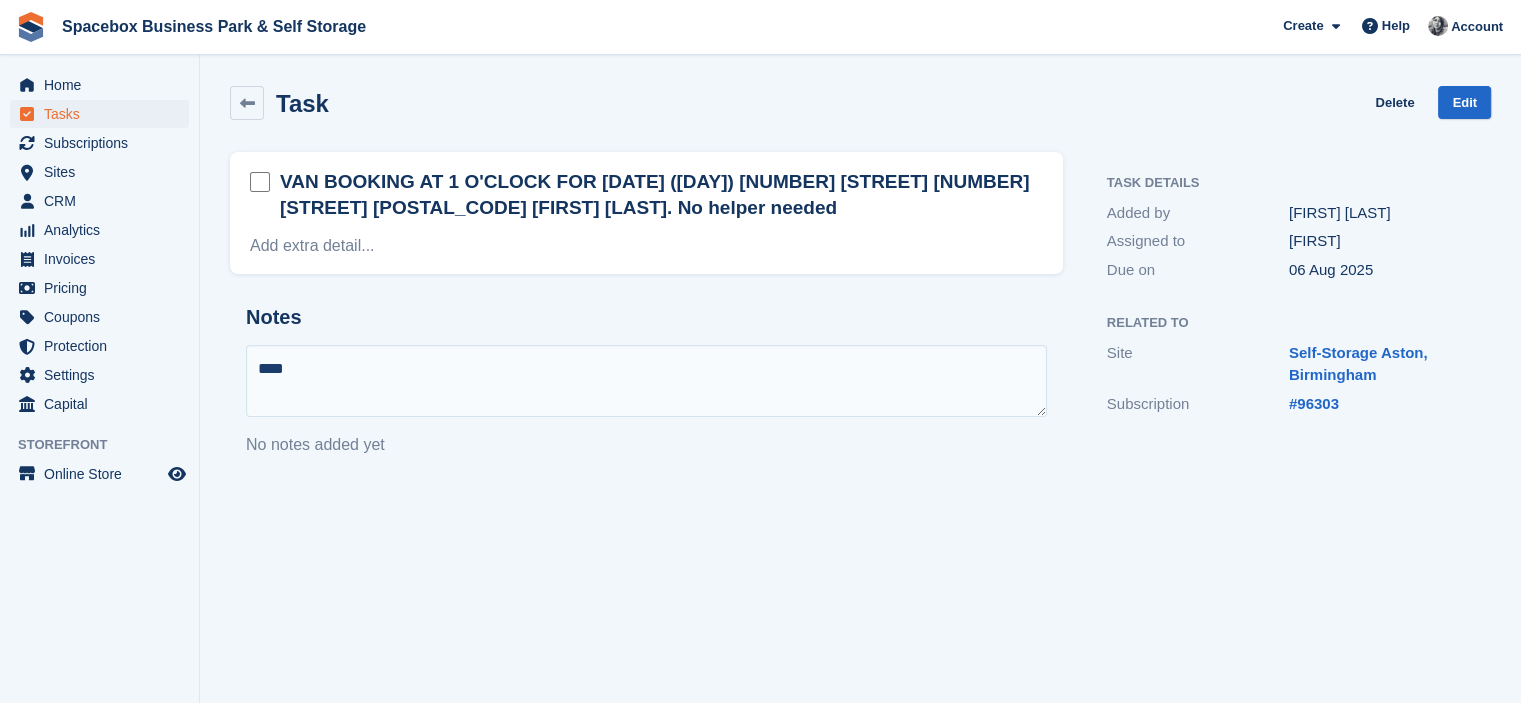 type 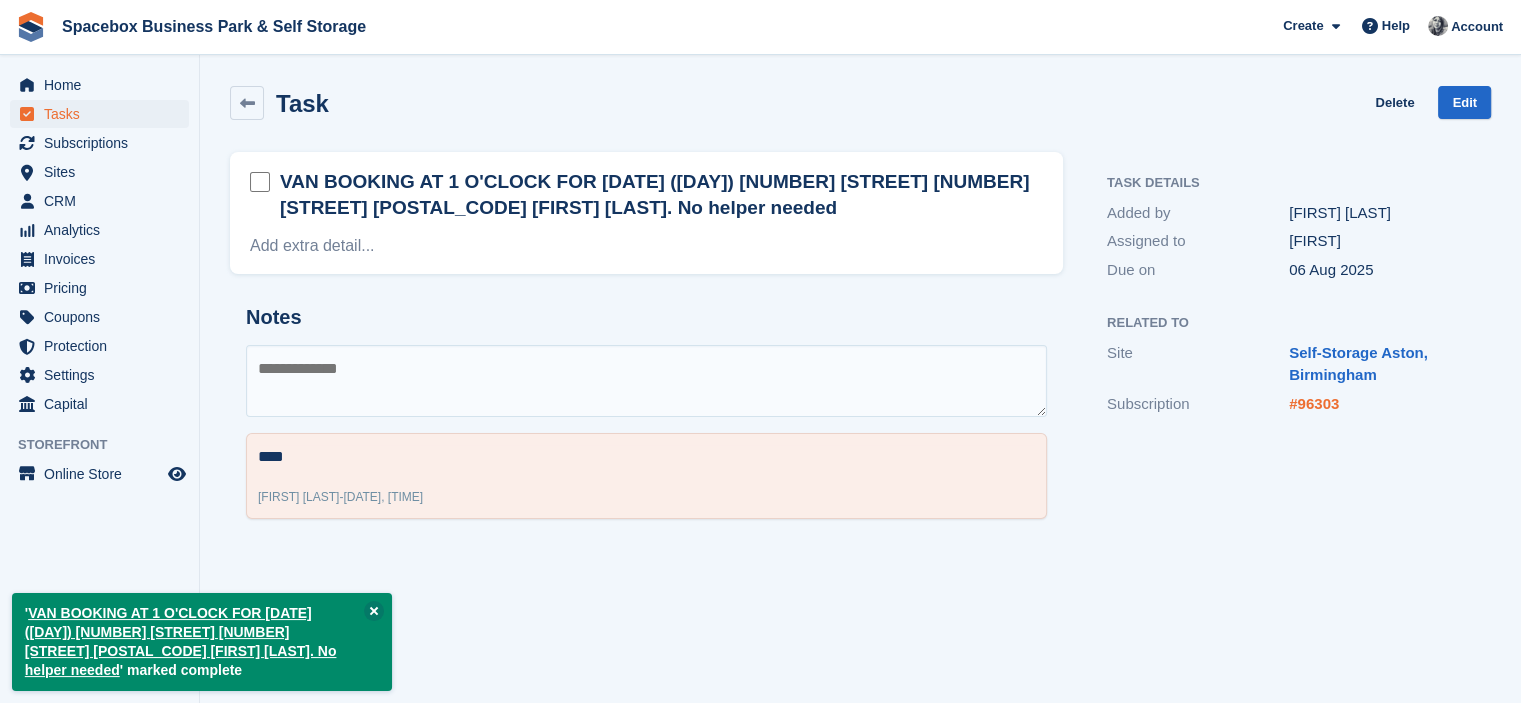 click on "#96303" at bounding box center [1314, 403] 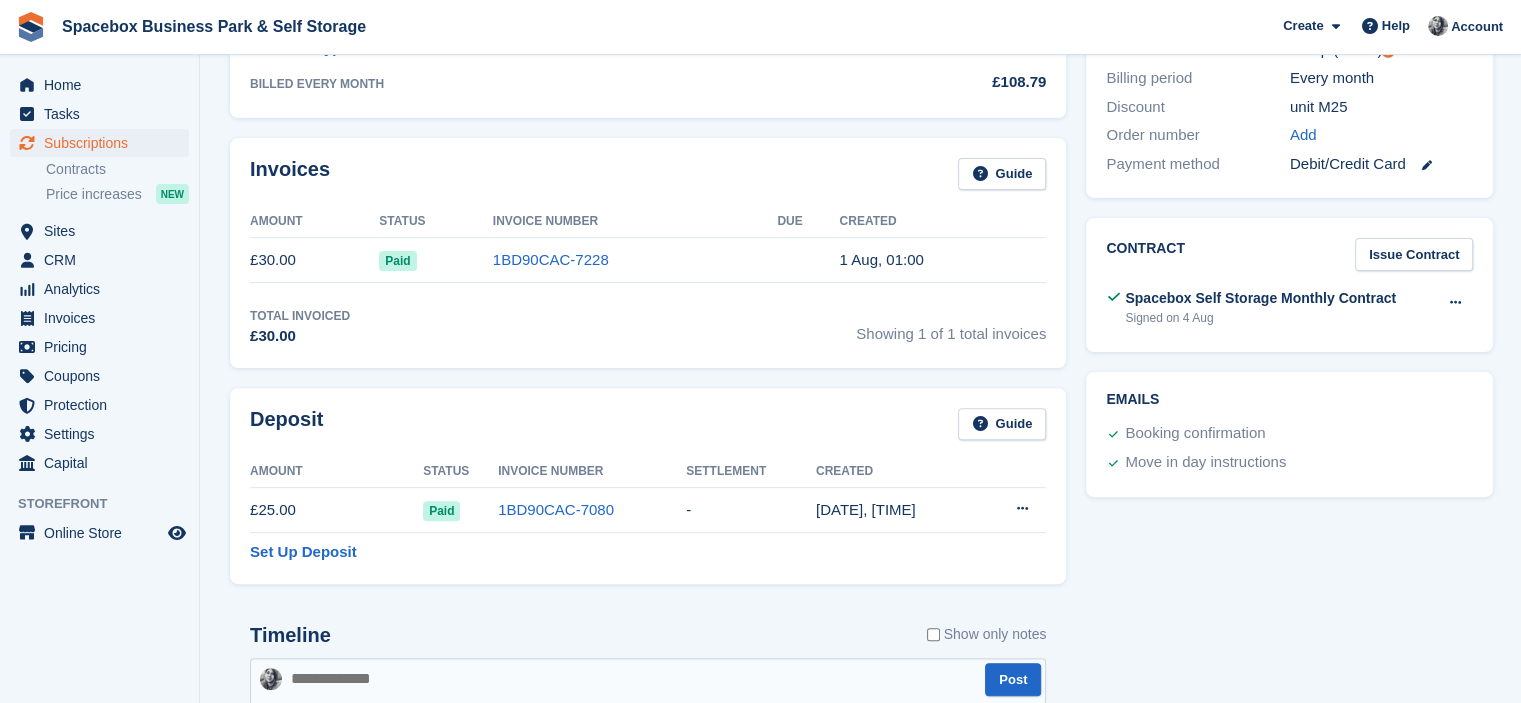 scroll, scrollTop: 0, scrollLeft: 0, axis: both 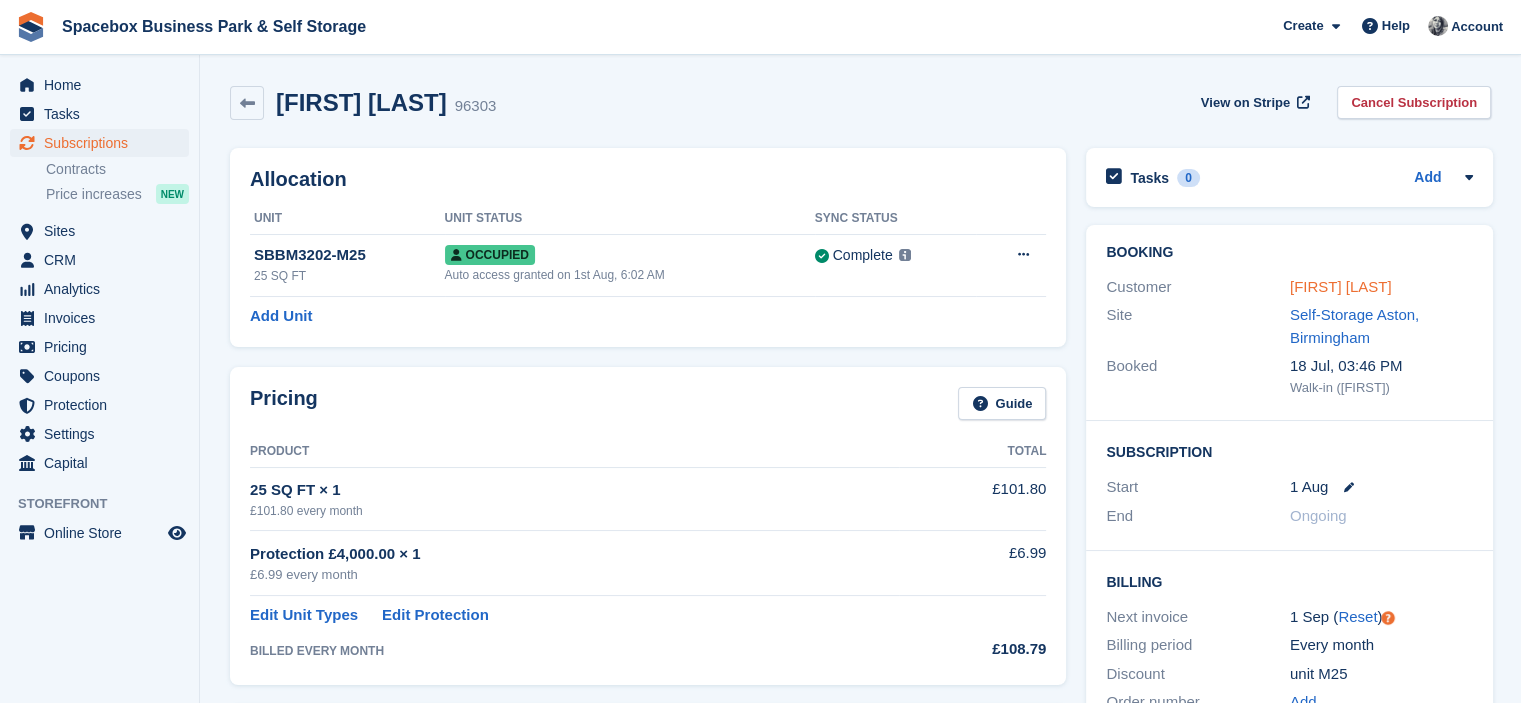 click on "xena meksem" at bounding box center (1341, 286) 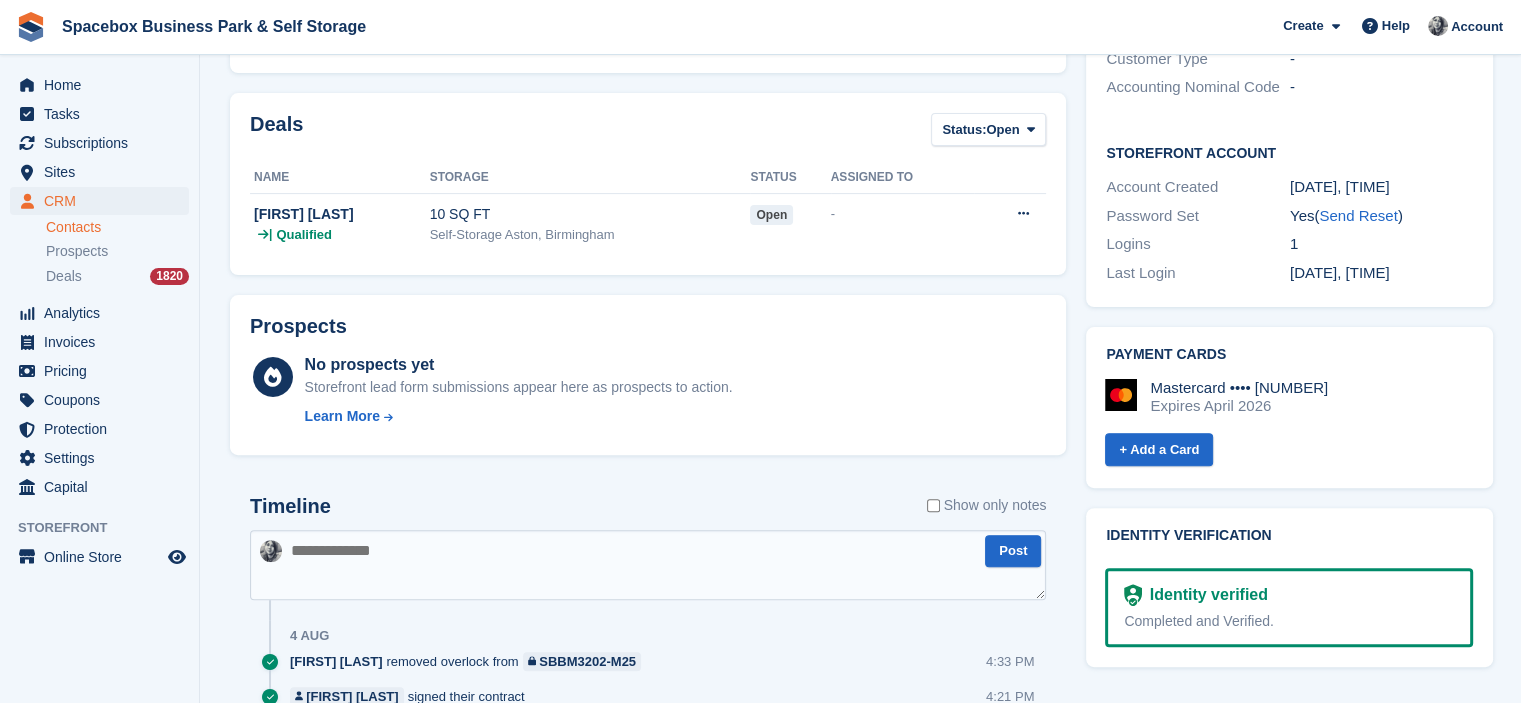 scroll, scrollTop: 0, scrollLeft: 0, axis: both 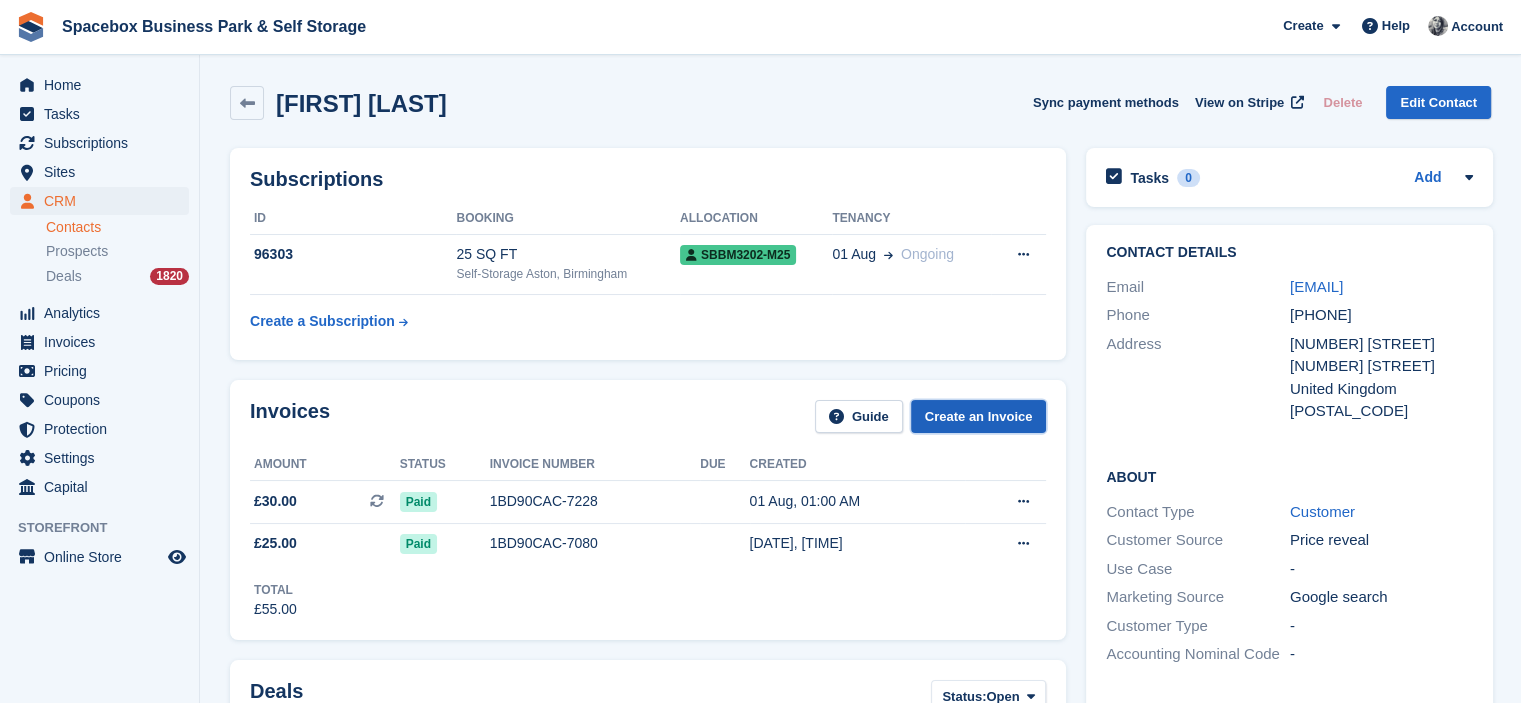 click on "Create an Invoice" at bounding box center [979, 416] 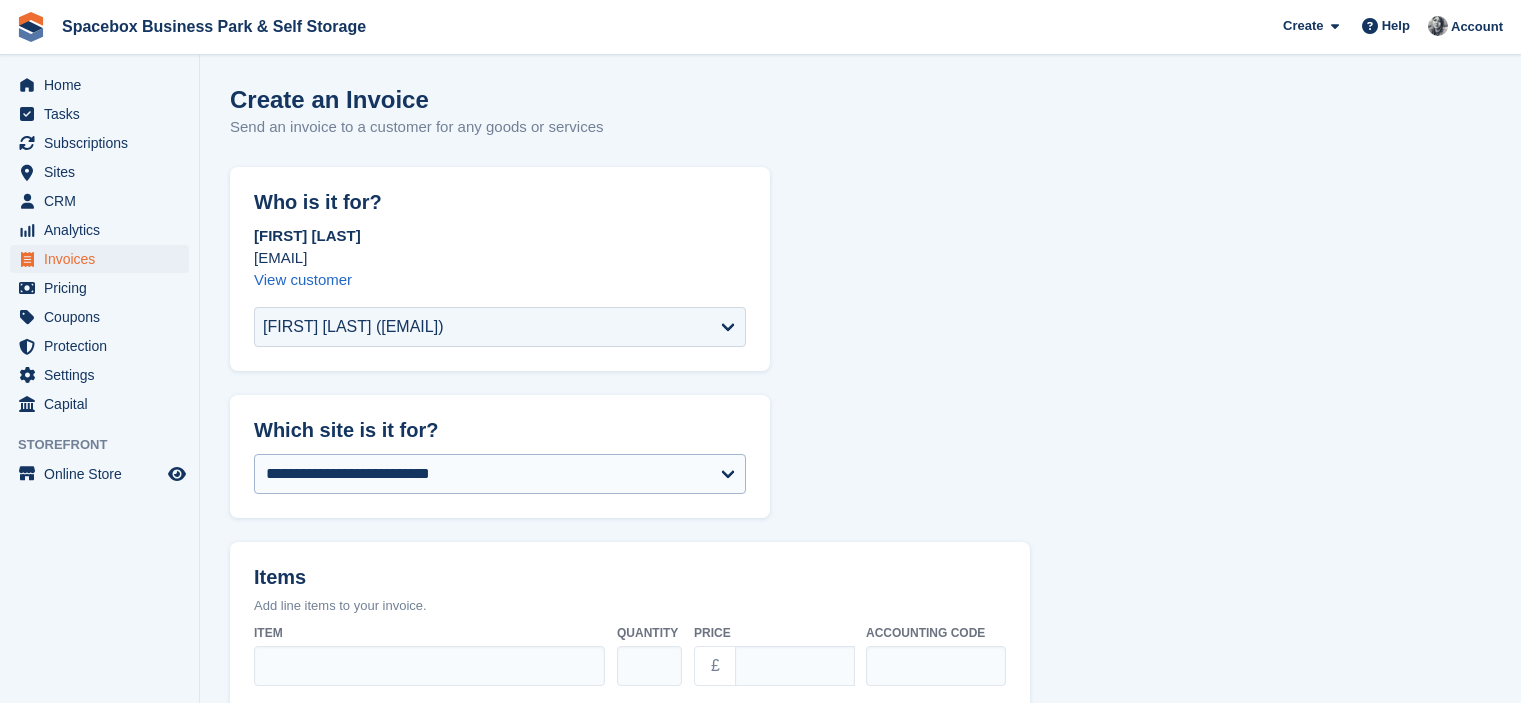 scroll, scrollTop: 0, scrollLeft: 0, axis: both 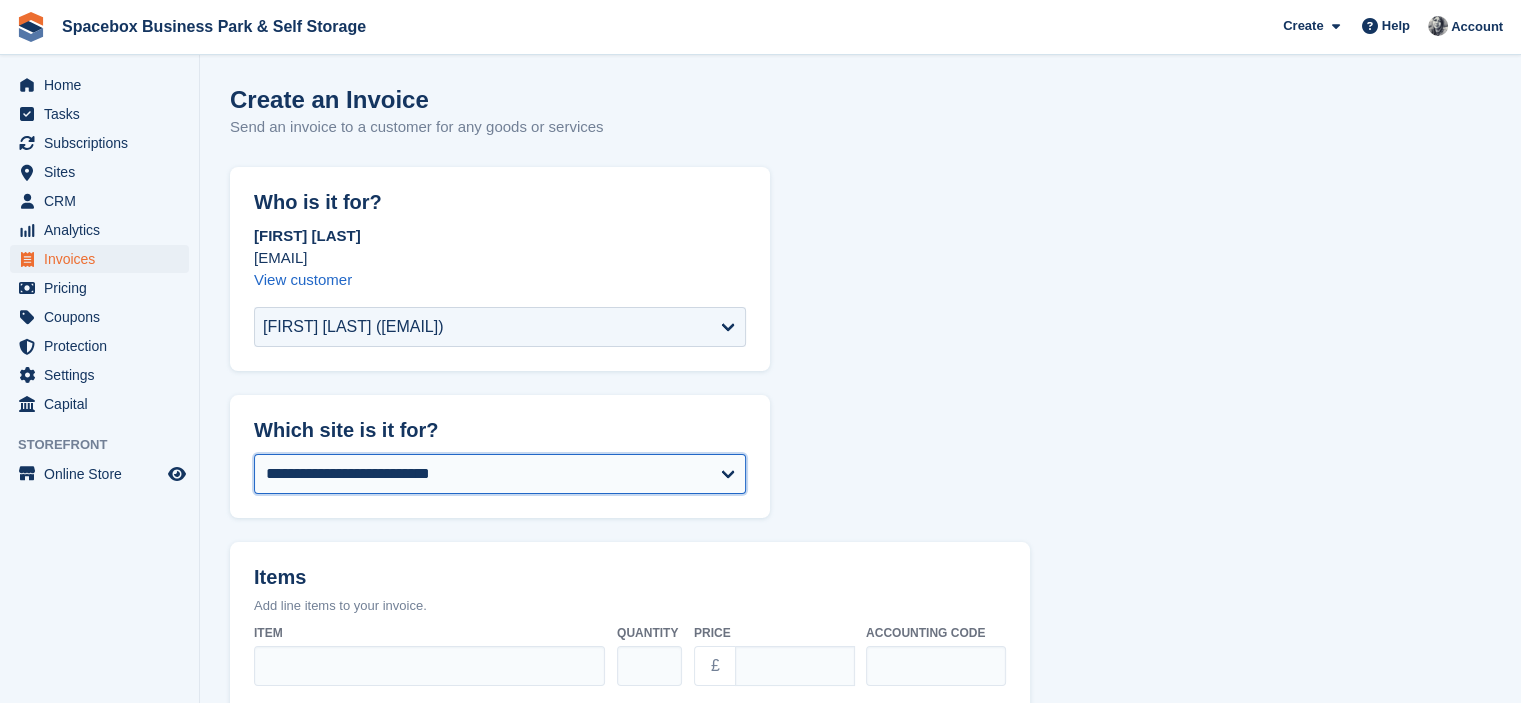 click on "**********" at bounding box center (500, 474) 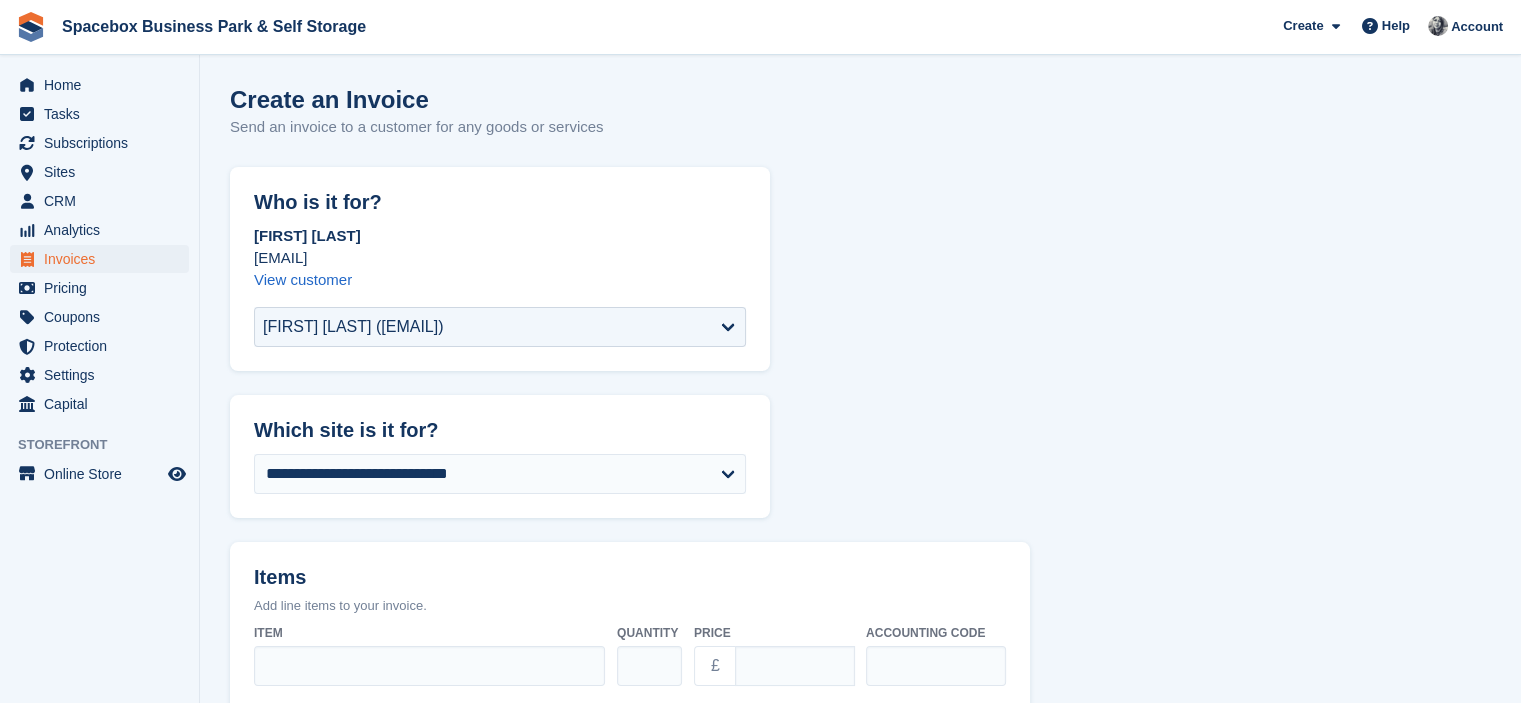 select on "******" 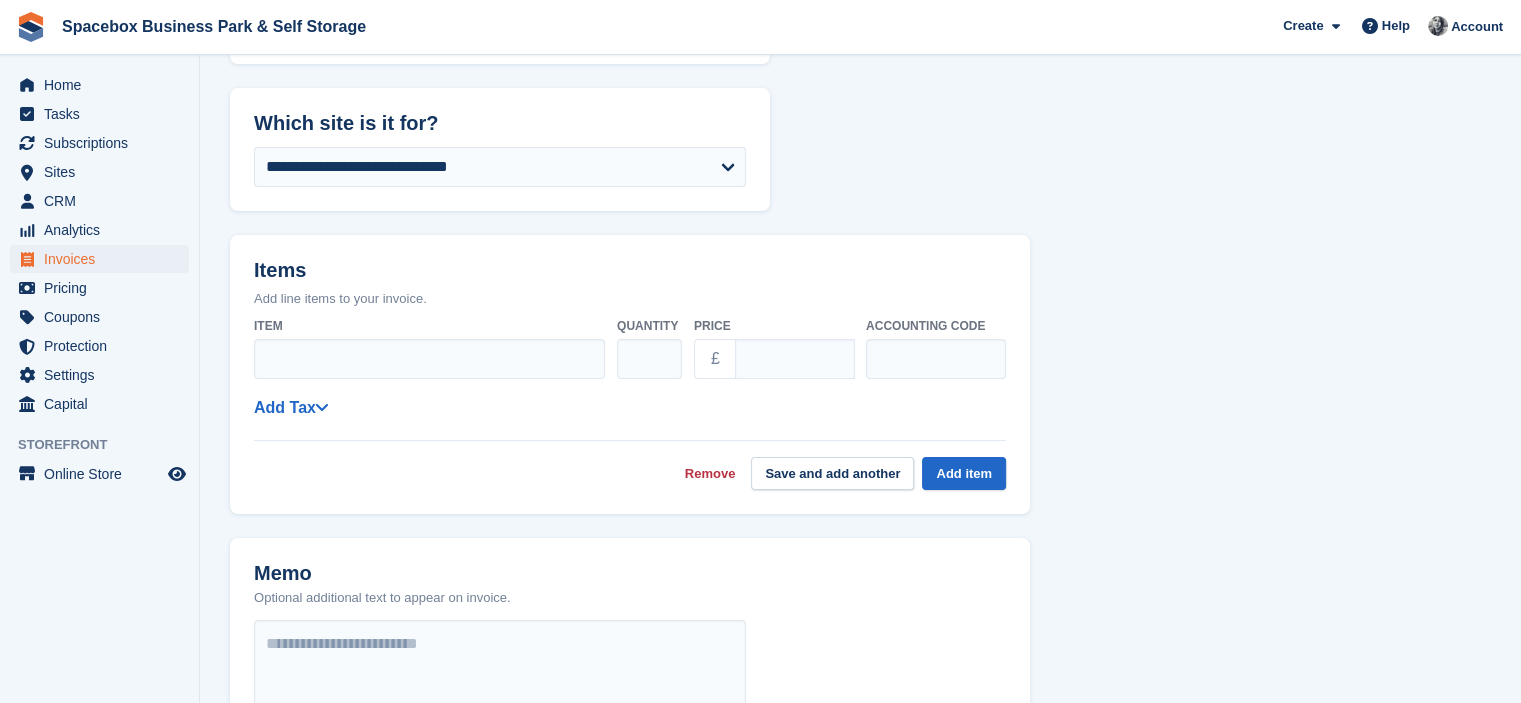 scroll, scrollTop: 331, scrollLeft: 0, axis: vertical 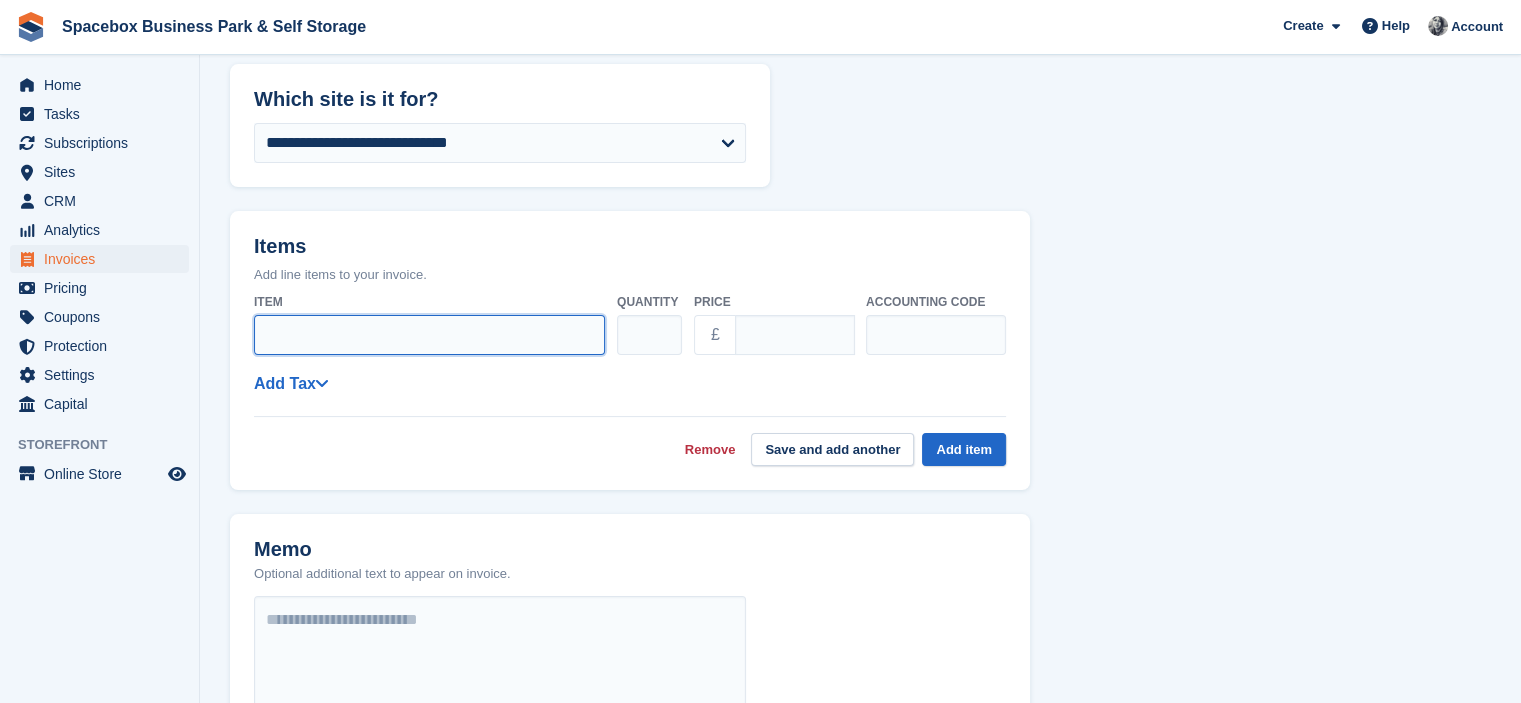 click on "Item" at bounding box center (429, 335) 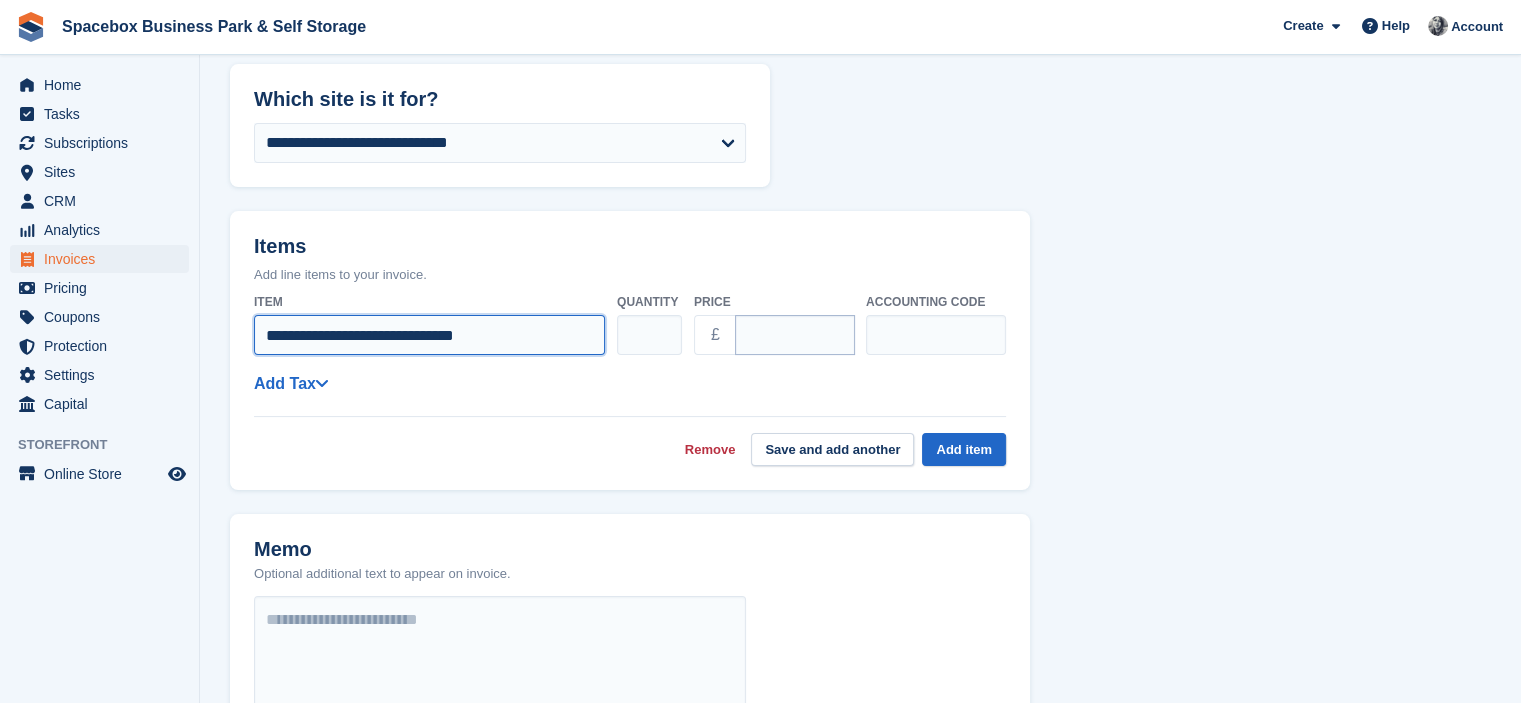 type on "**********" 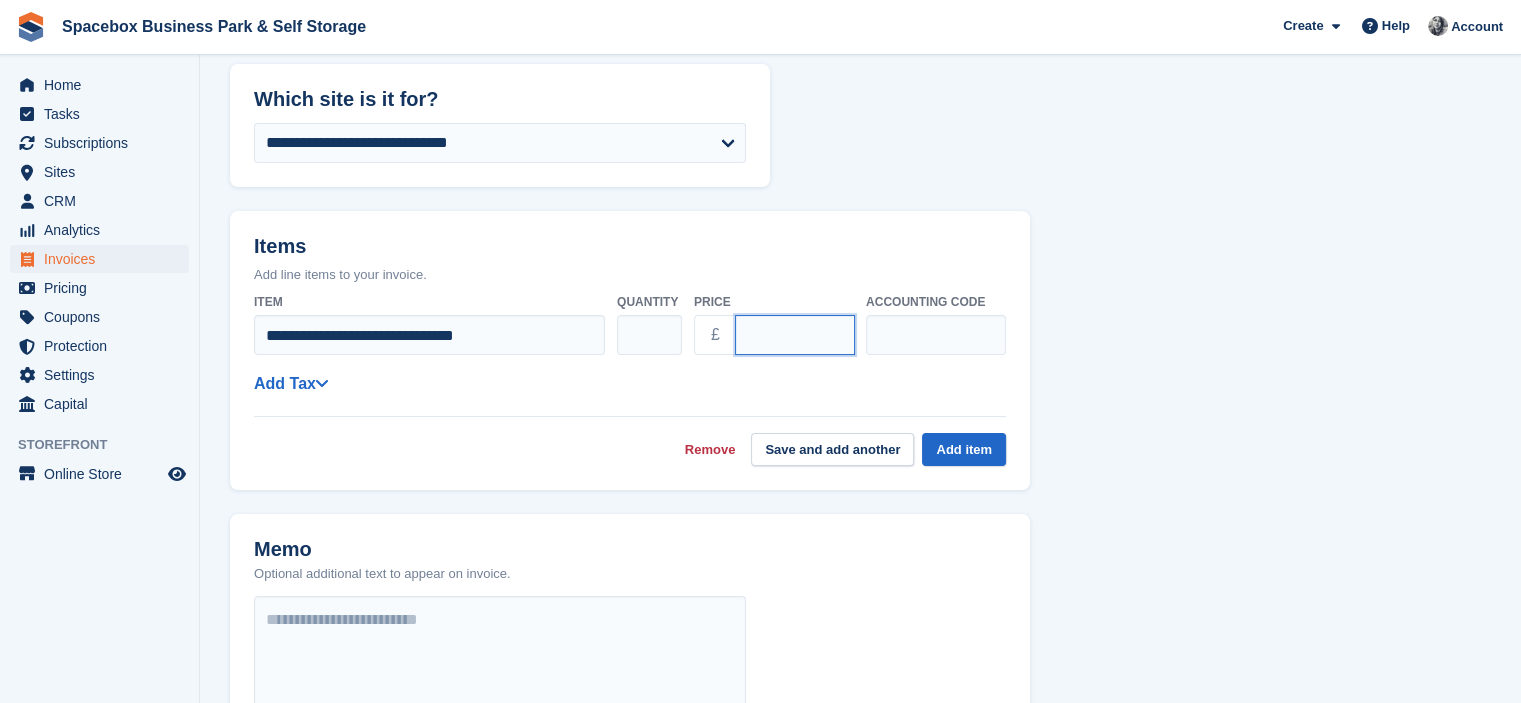 drag, startPoint x: 776, startPoint y: 332, endPoint x: 745, endPoint y: 348, distance: 34.88553 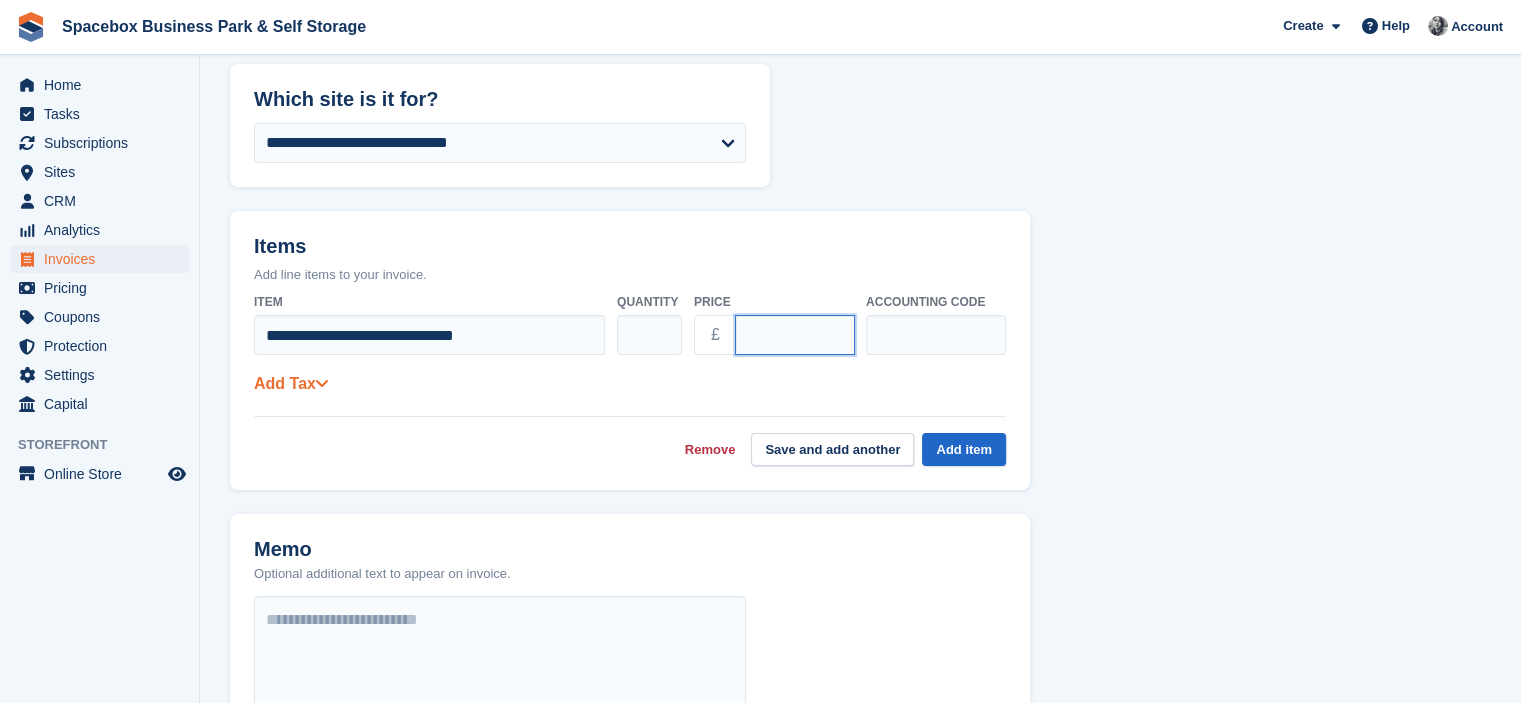 type on "**" 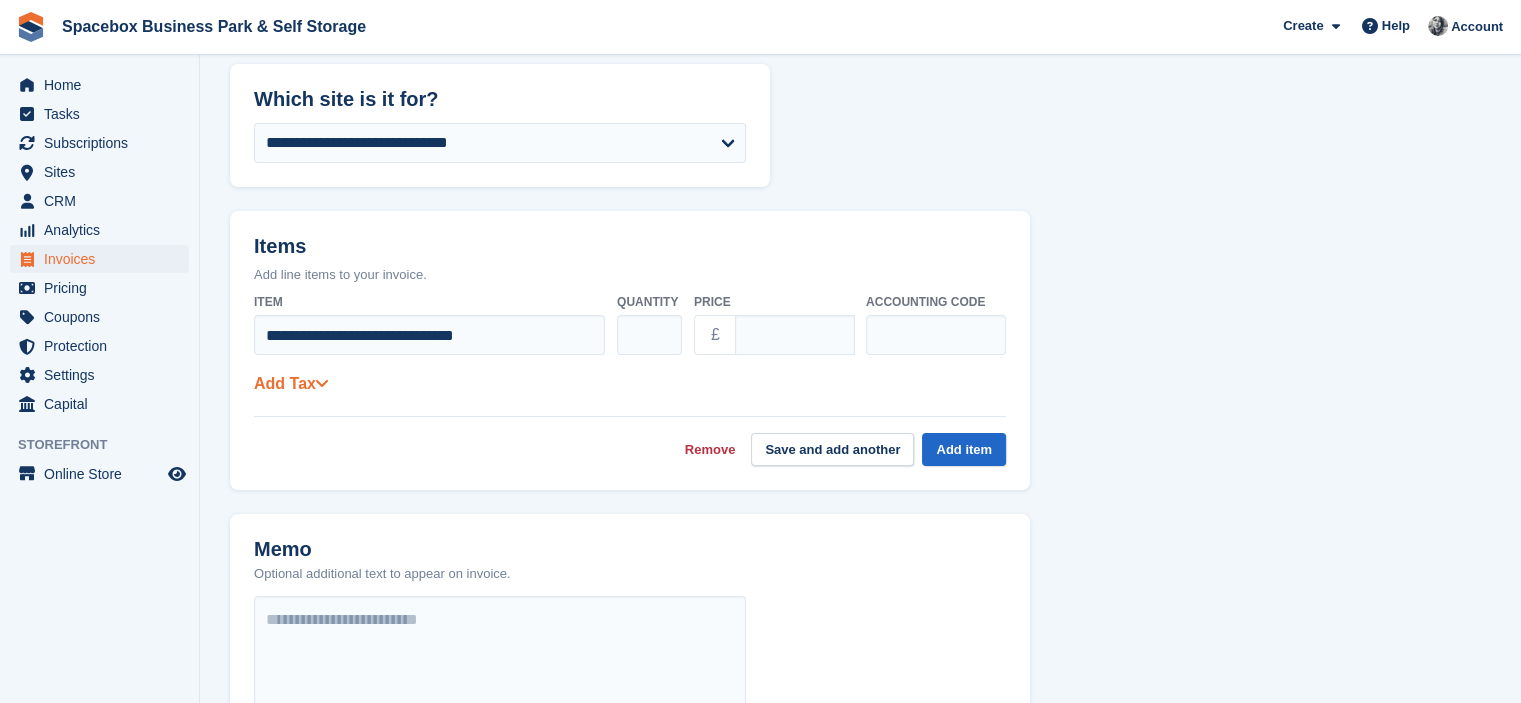 click on "Add Tax" at bounding box center [291, 383] 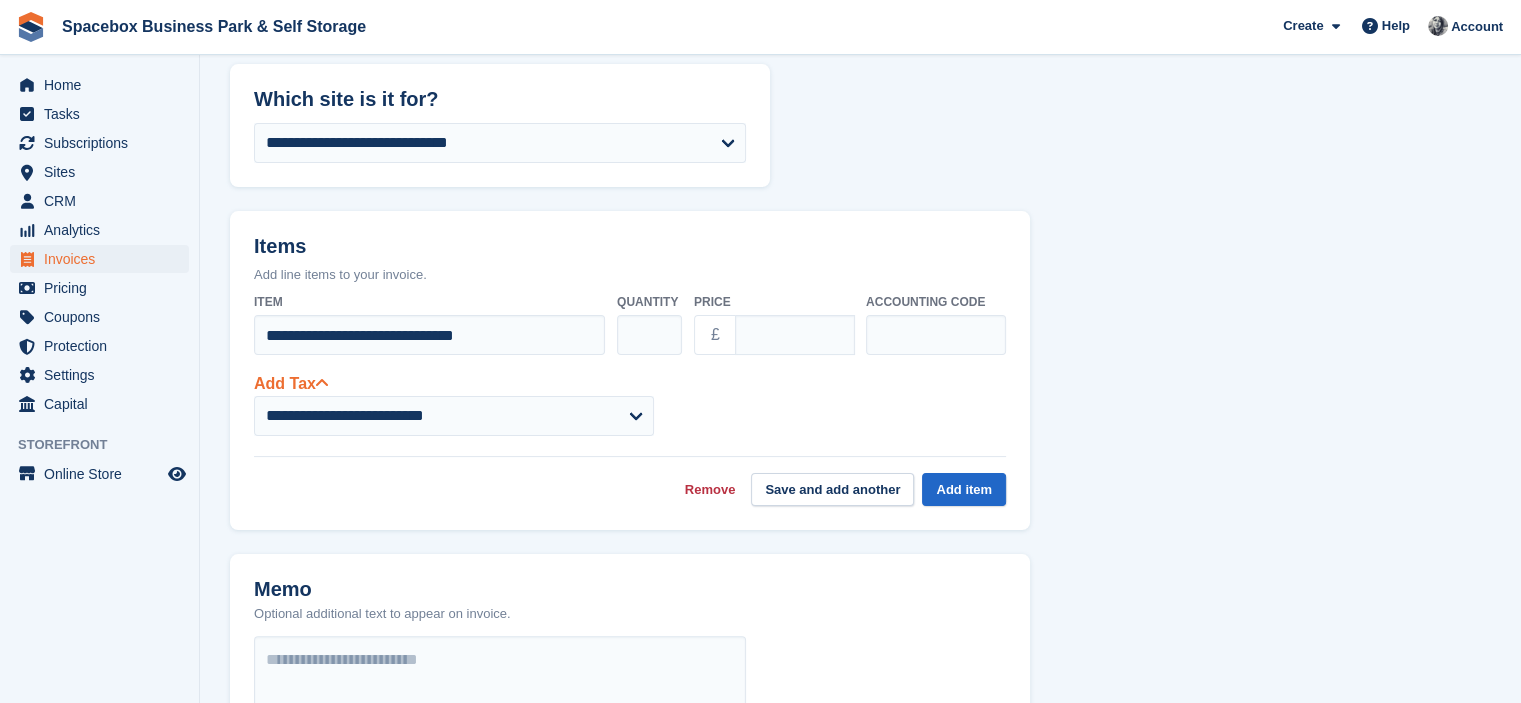 select on "******" 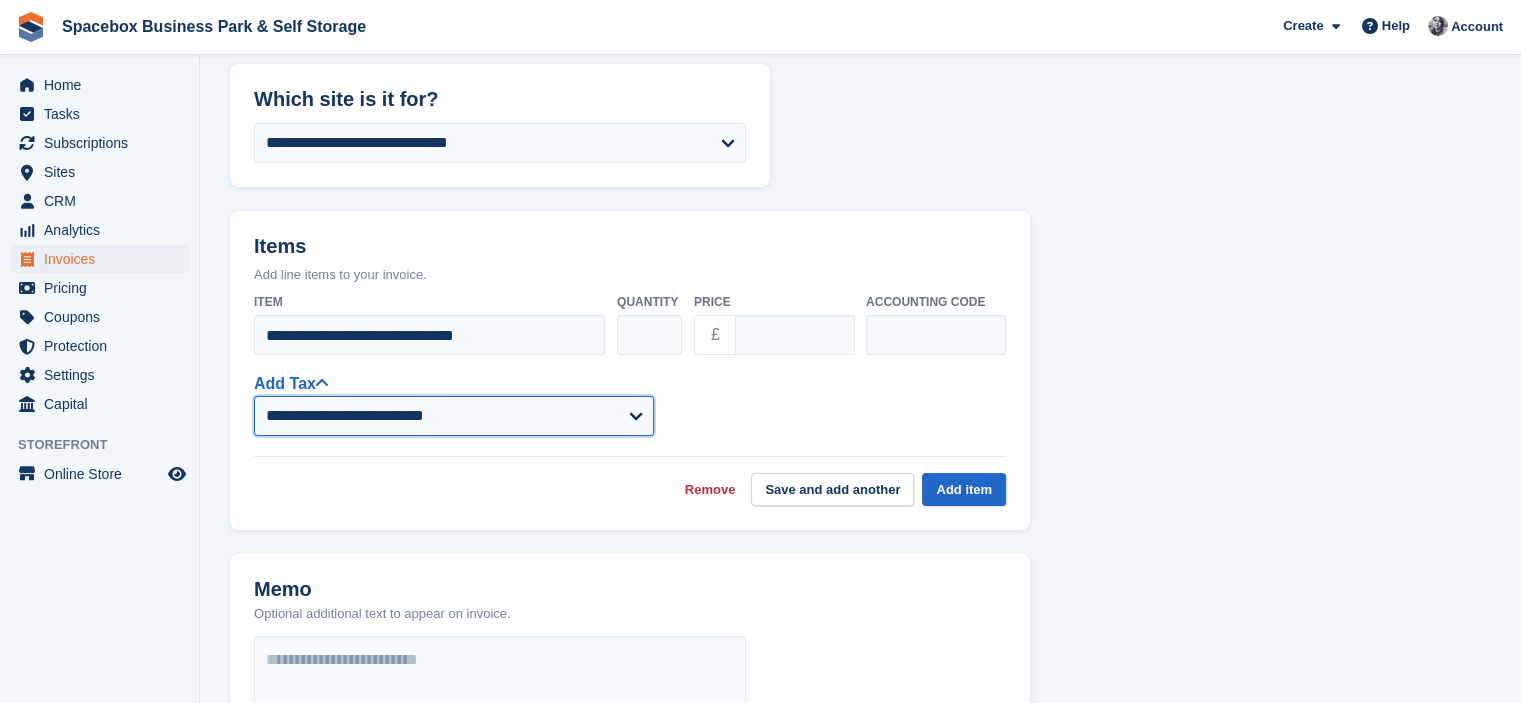 click on "**********" at bounding box center [454, 416] 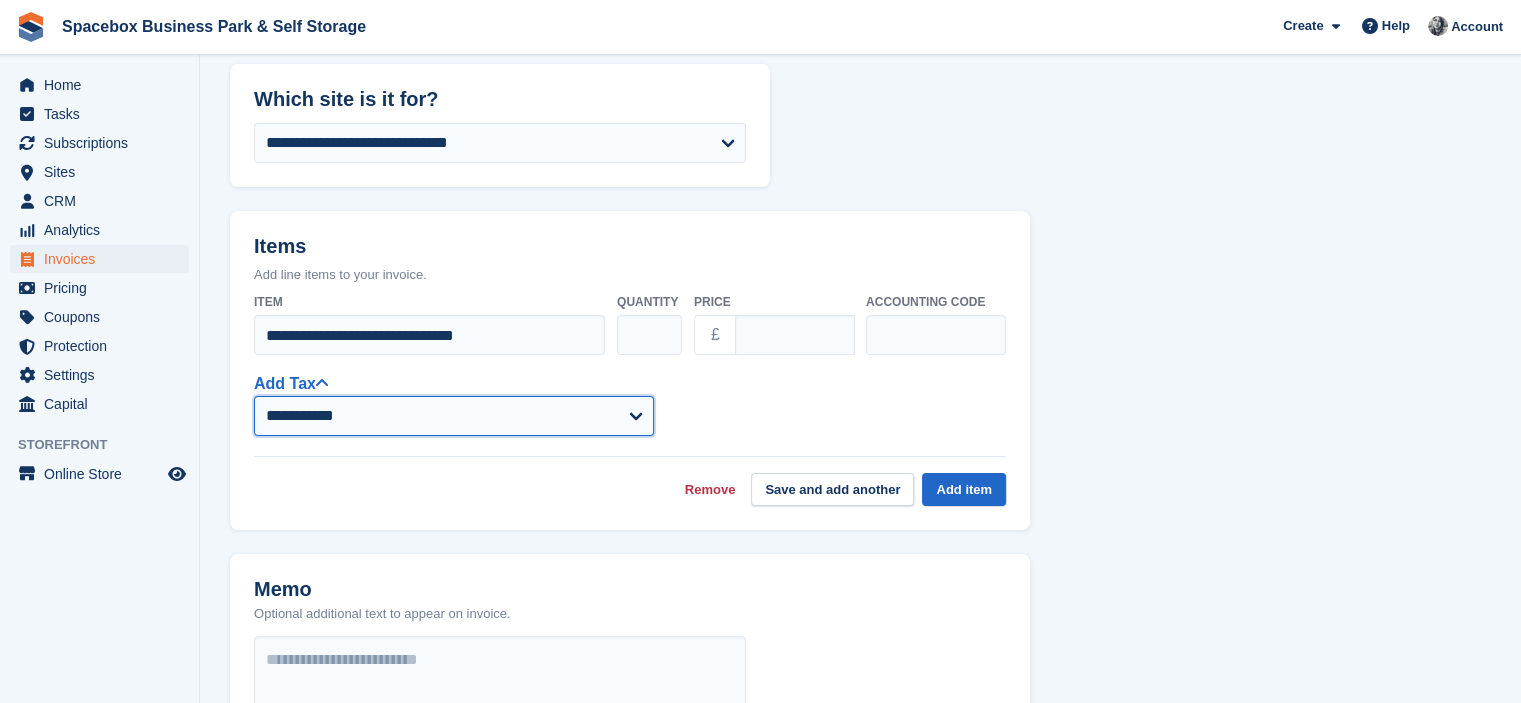 click on "**********" at bounding box center (454, 416) 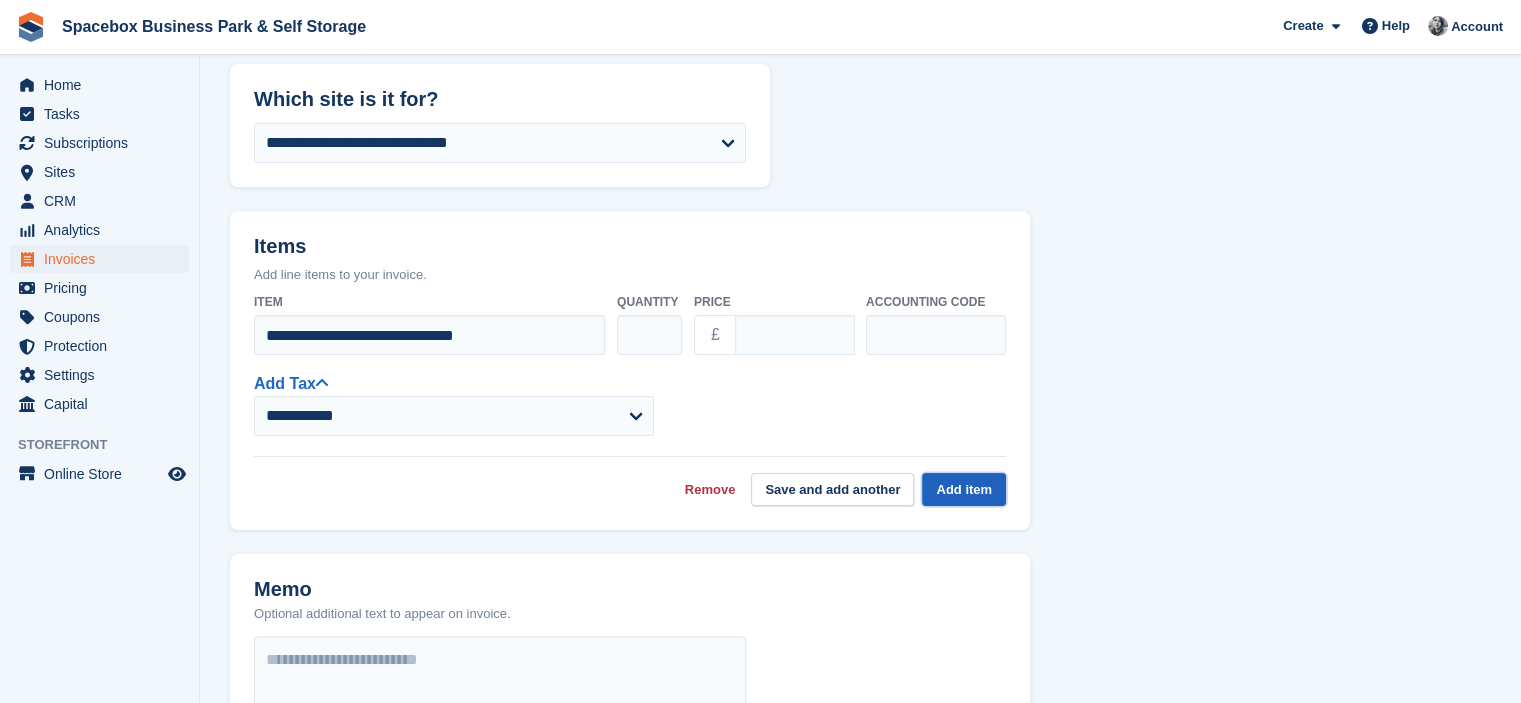 click on "Add item" at bounding box center (964, 489) 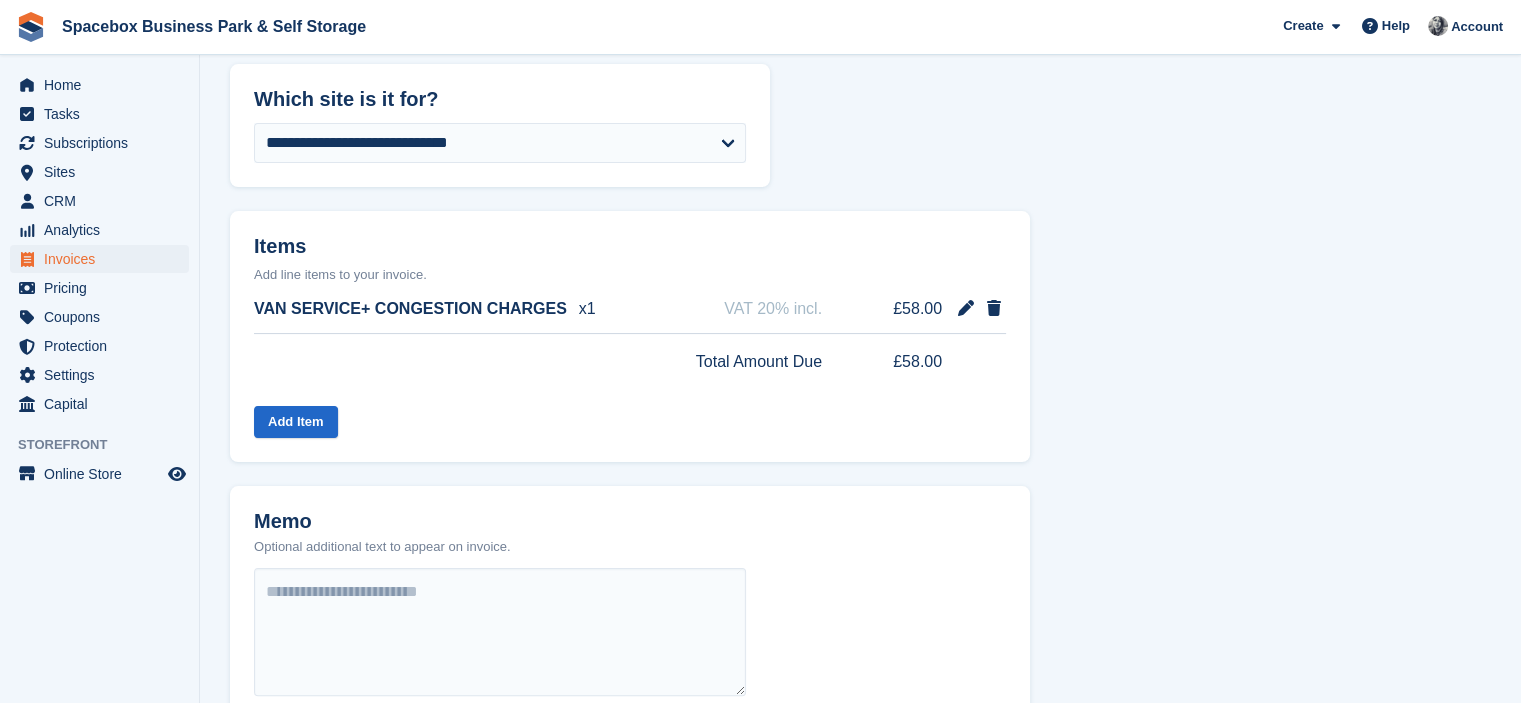 select on "******" 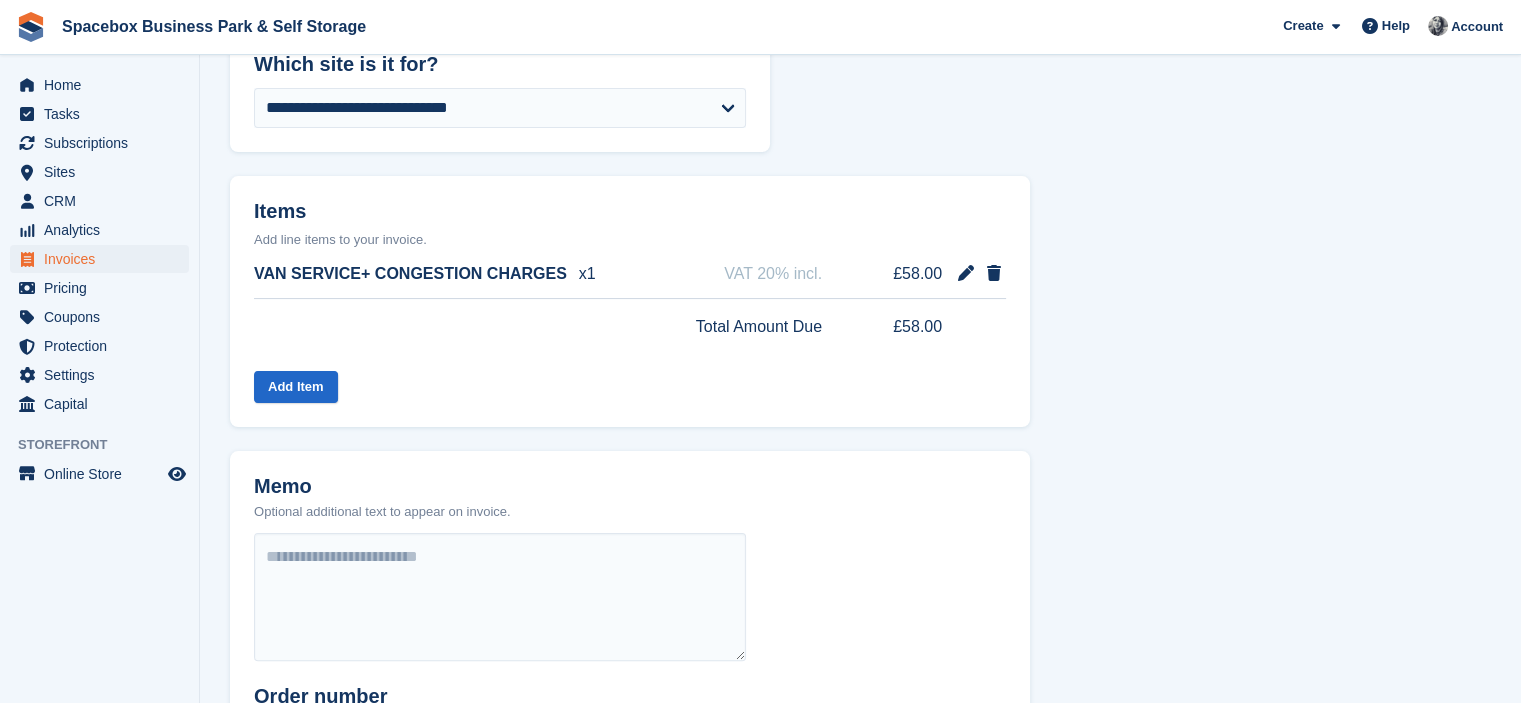 scroll, scrollTop: 371, scrollLeft: 0, axis: vertical 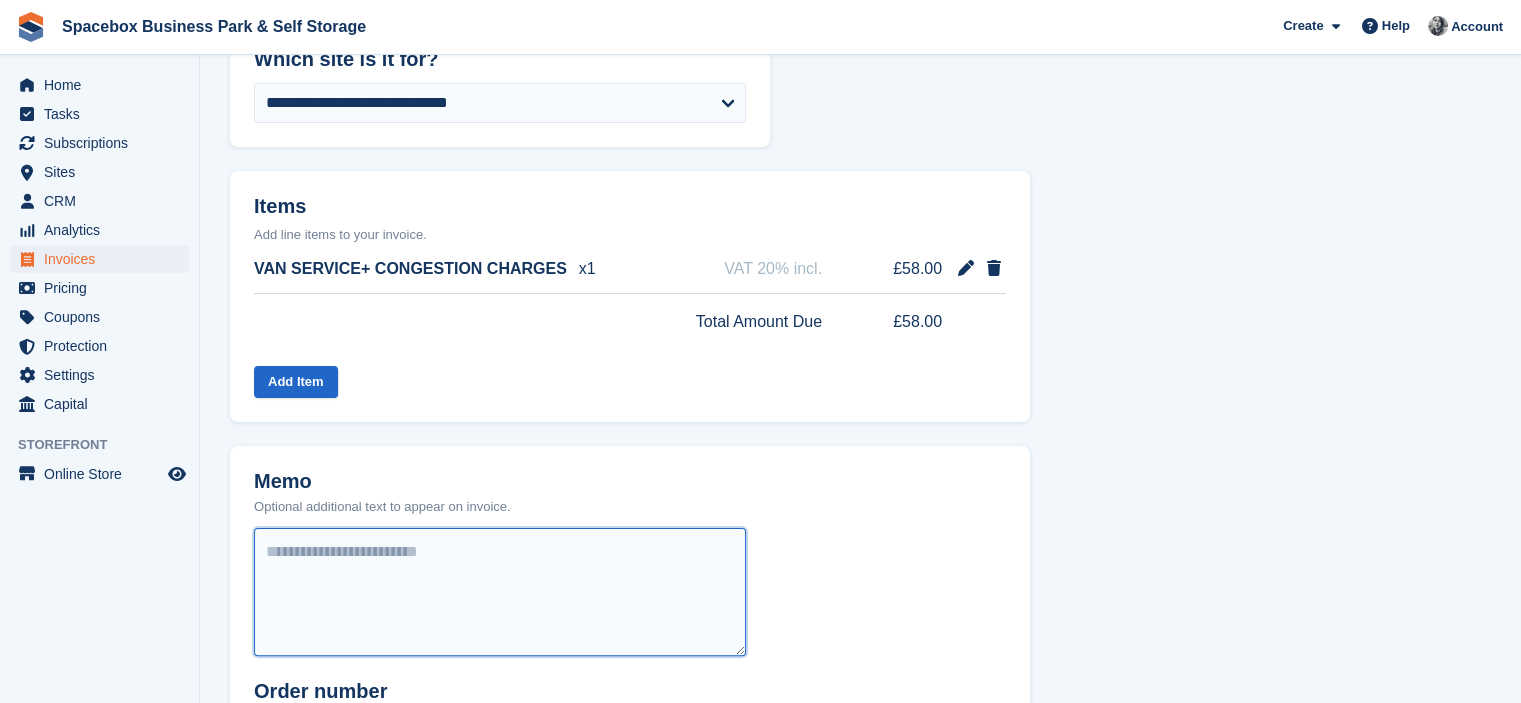 click at bounding box center (500, 592) 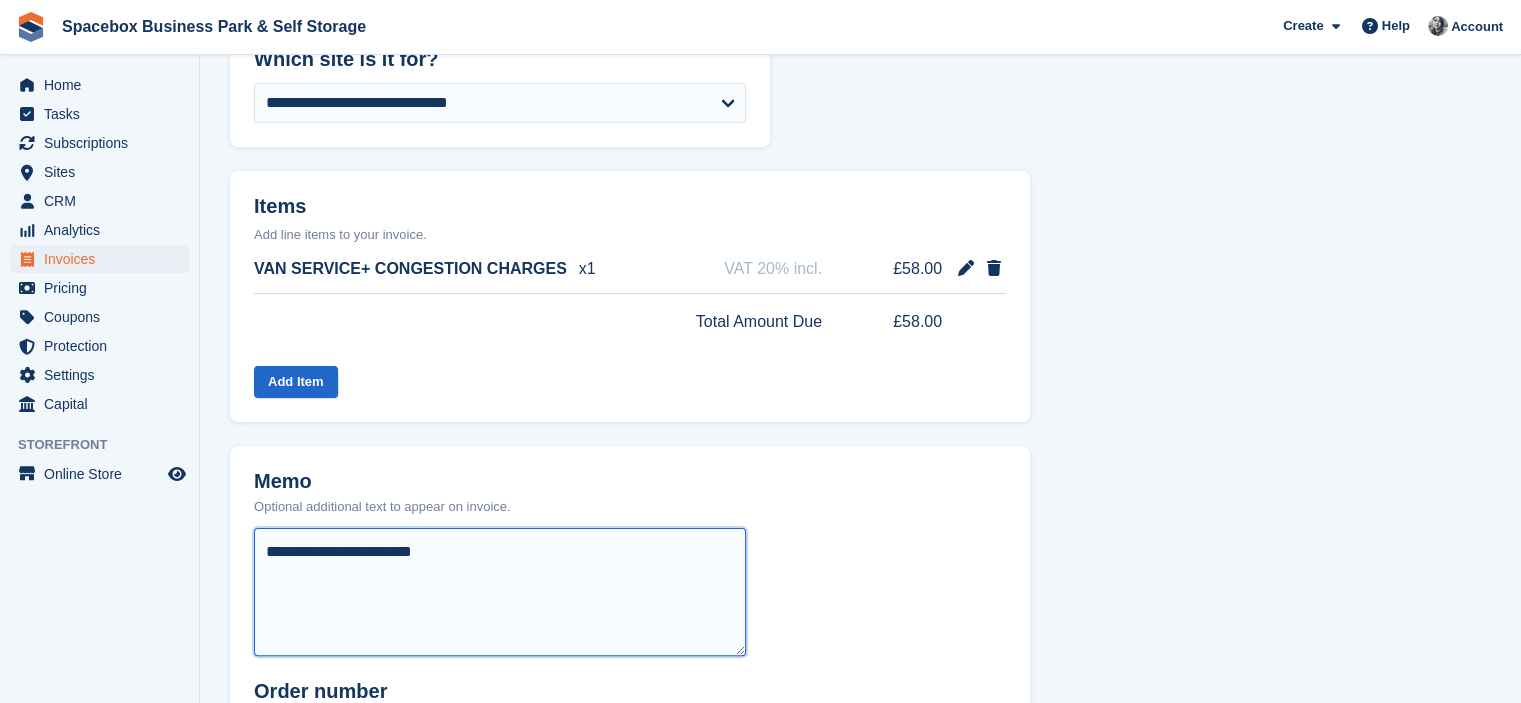 type on "**********" 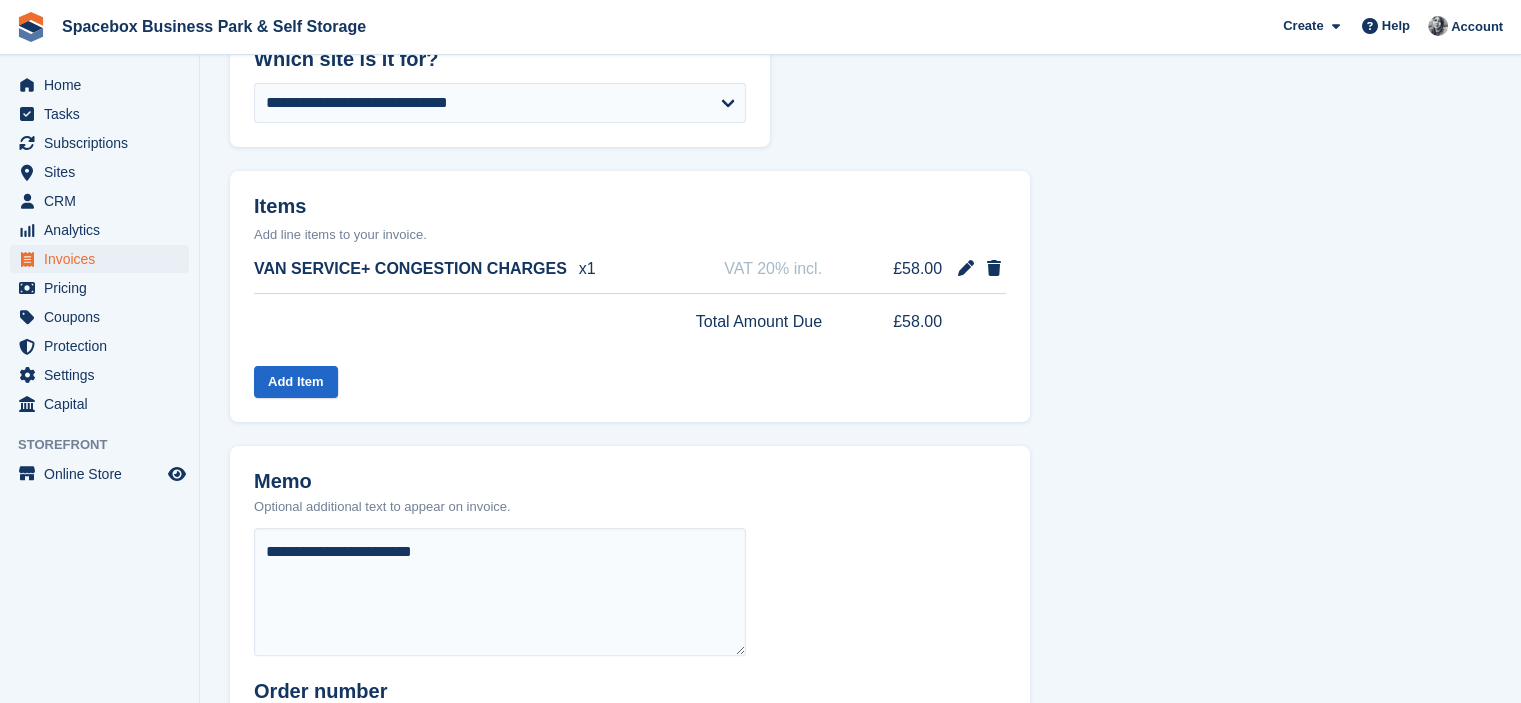 click on "**********" at bounding box center [630, 624] 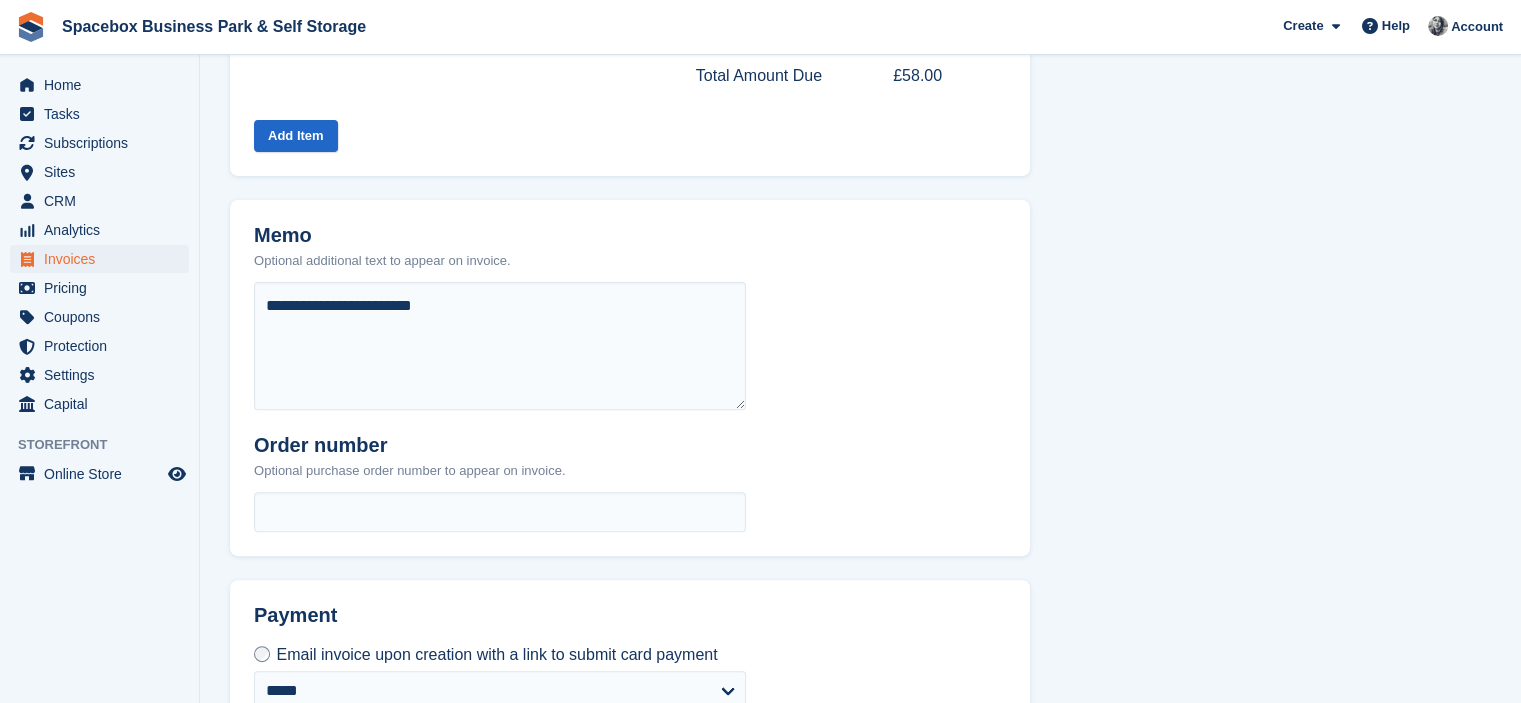 scroll, scrollTop: 782, scrollLeft: 0, axis: vertical 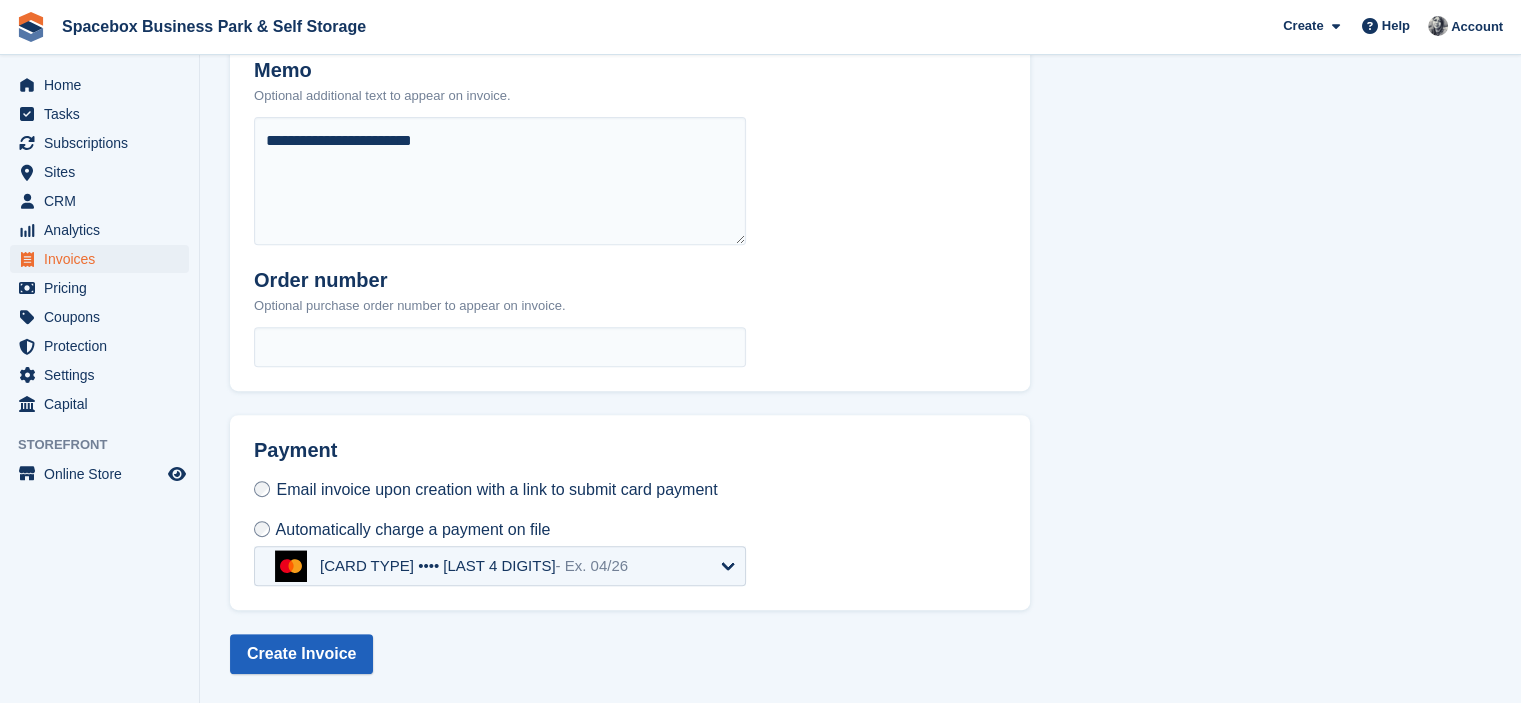 select on "******" 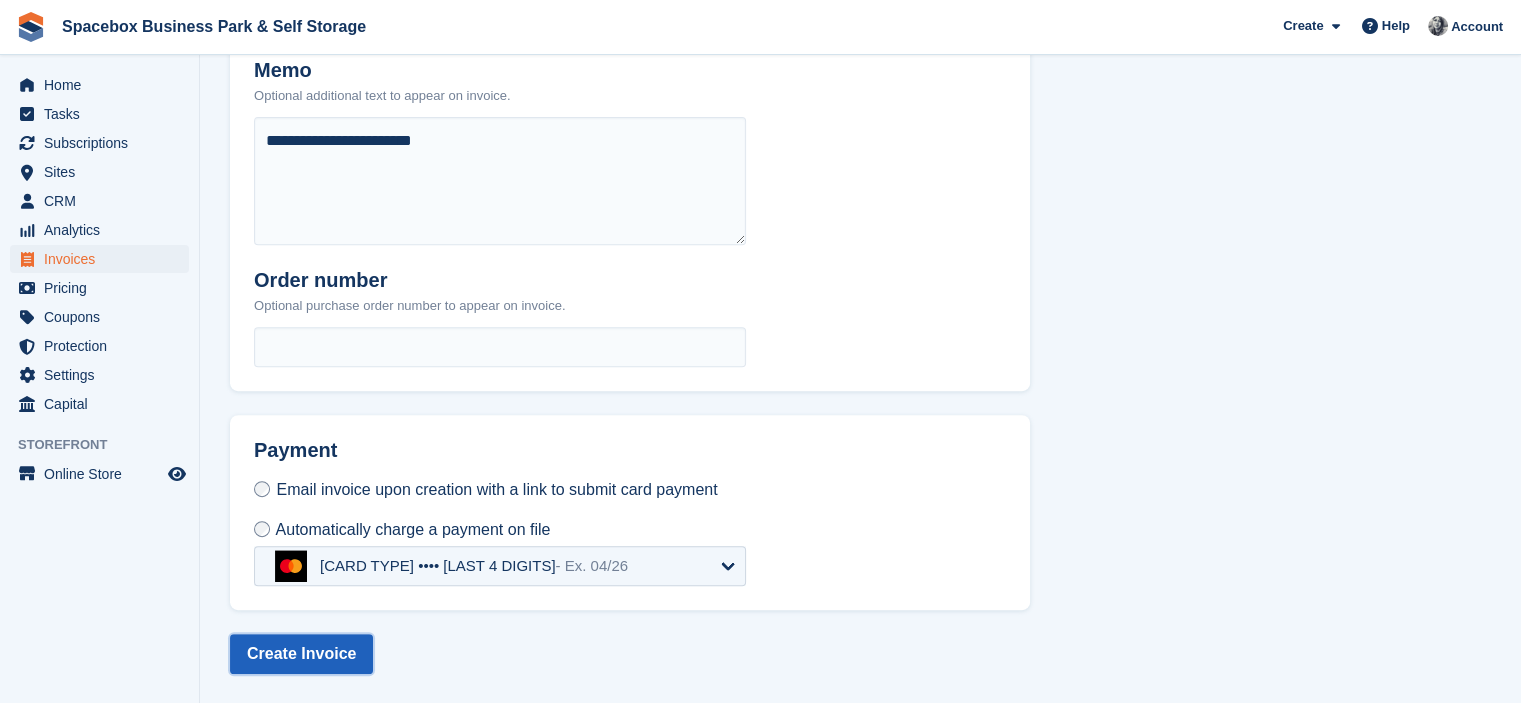 click on "Create Invoice" at bounding box center [301, 654] 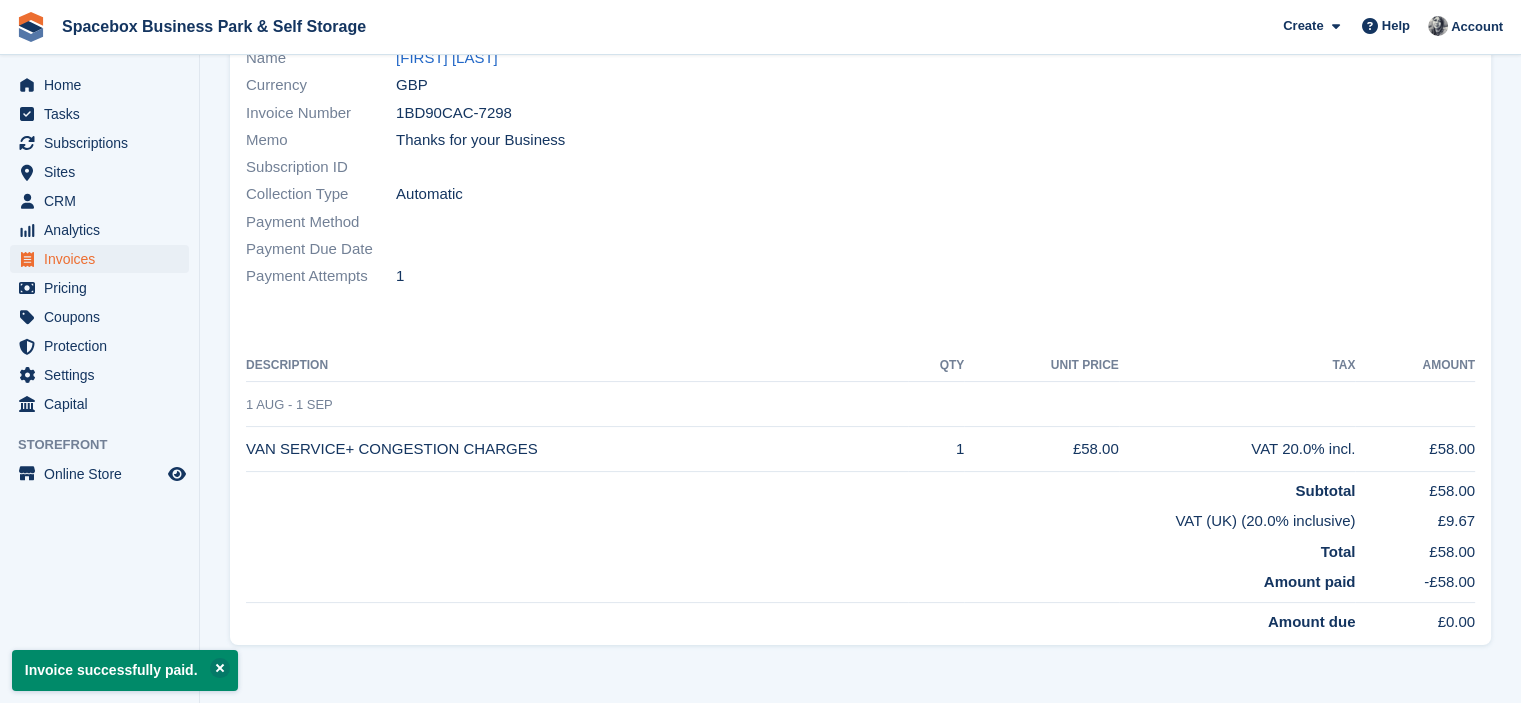 scroll, scrollTop: 0, scrollLeft: 0, axis: both 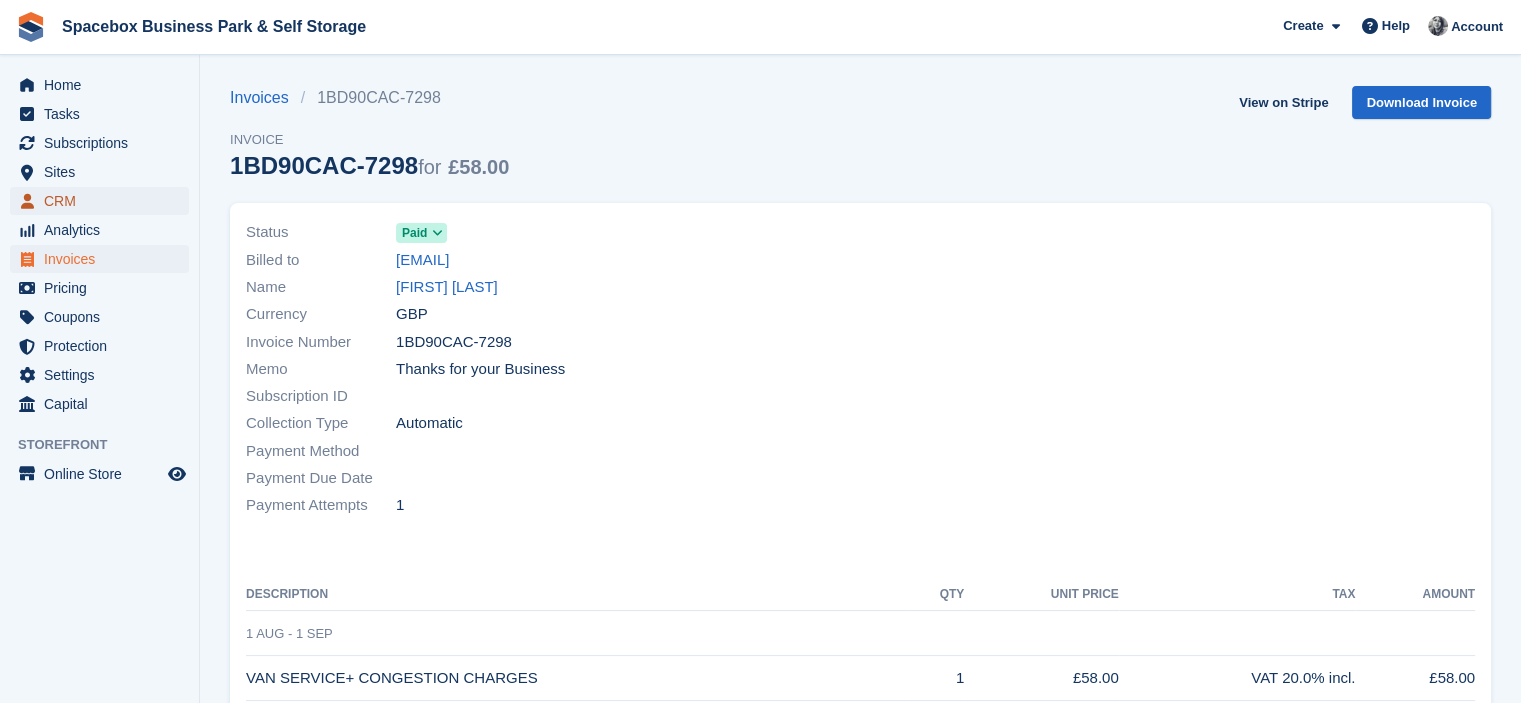 click on "CRM" at bounding box center (104, 201) 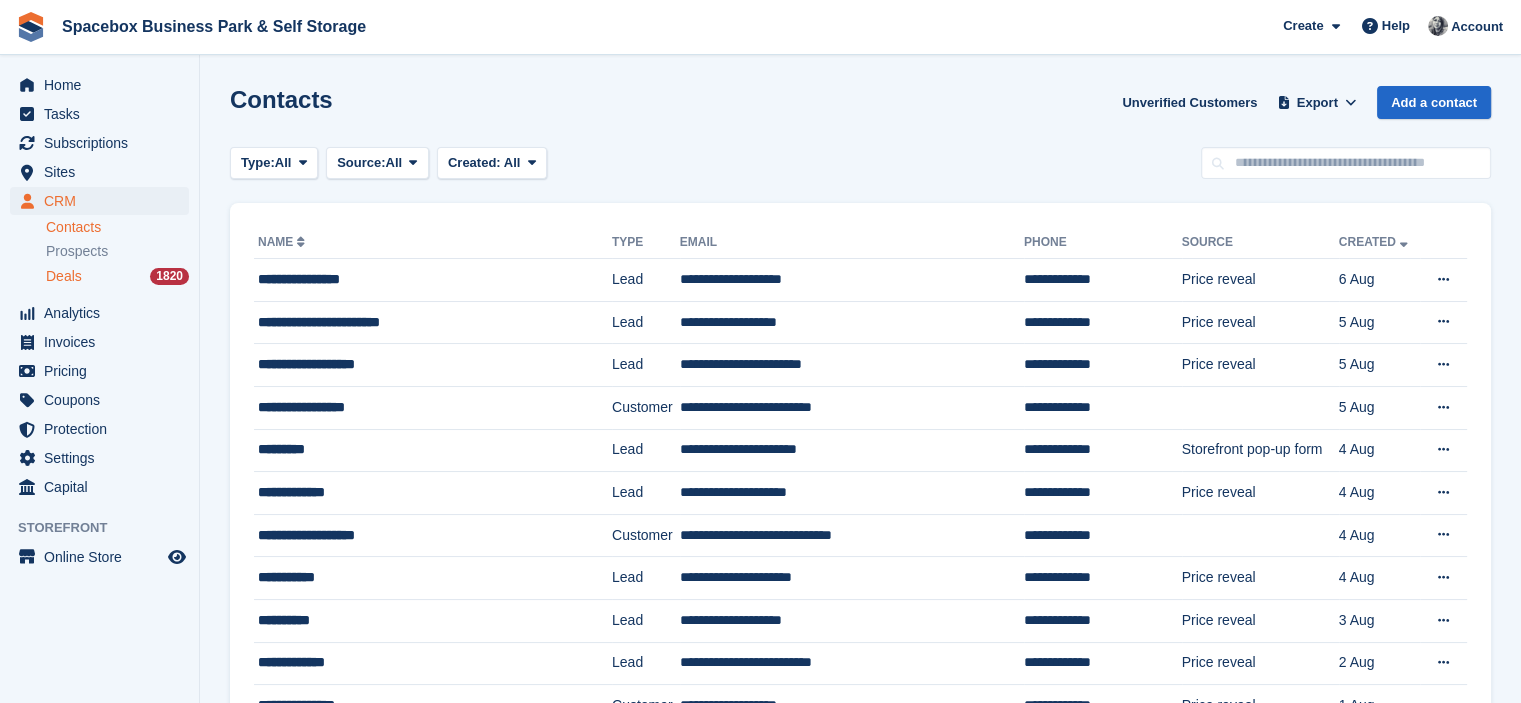 click on "Deals
1820" at bounding box center (117, 276) 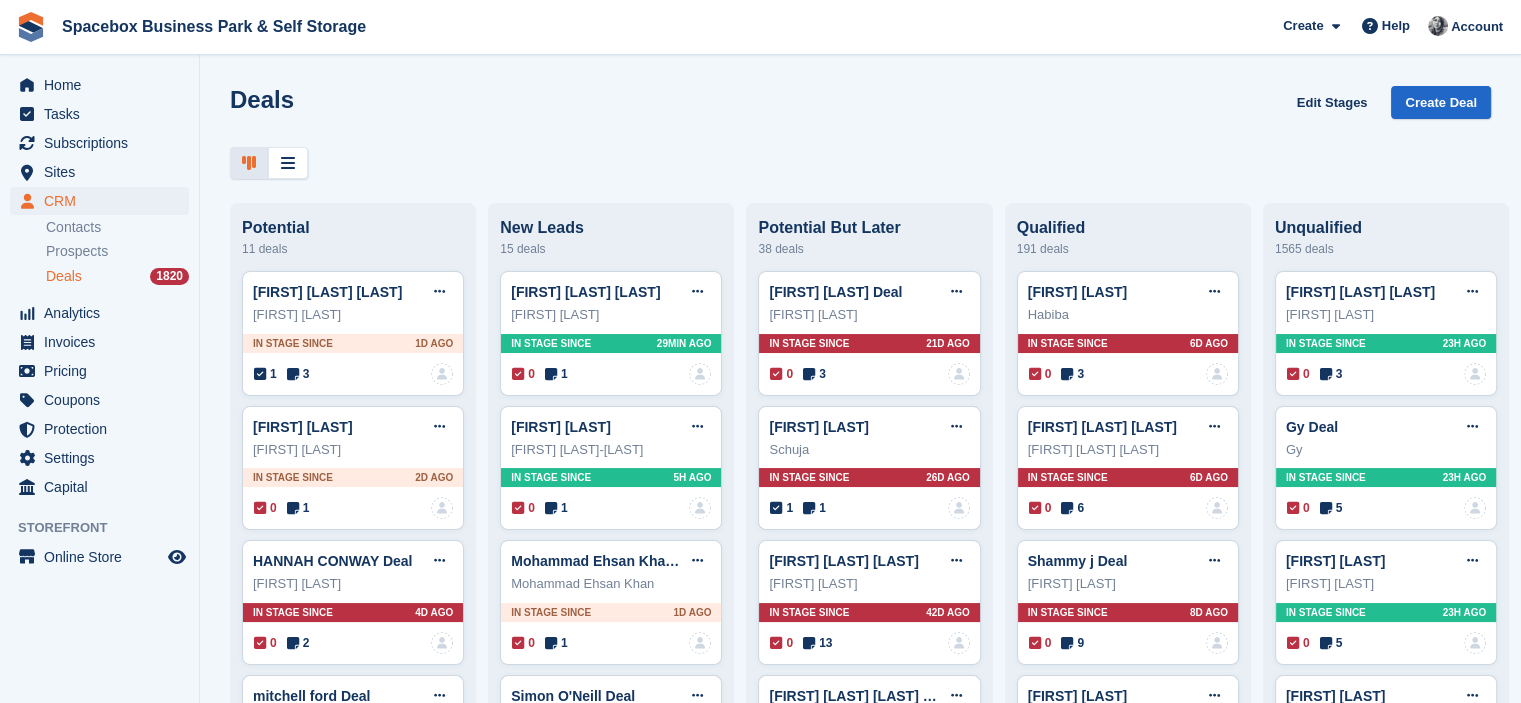 click on "Potential
11 deals
[FIRST] [LAST]  [LAST]
Edit deal
Mark as won
Mark as lost
Delete deal
[FIRST] [LAST]
In stage since 1D AGO
1
3
No one is assigned to this deal
[FIRST] [LAST] [LAST]
Edit deal
Mark as won
Mark as lost
Delete deal" at bounding box center [353, 105491] 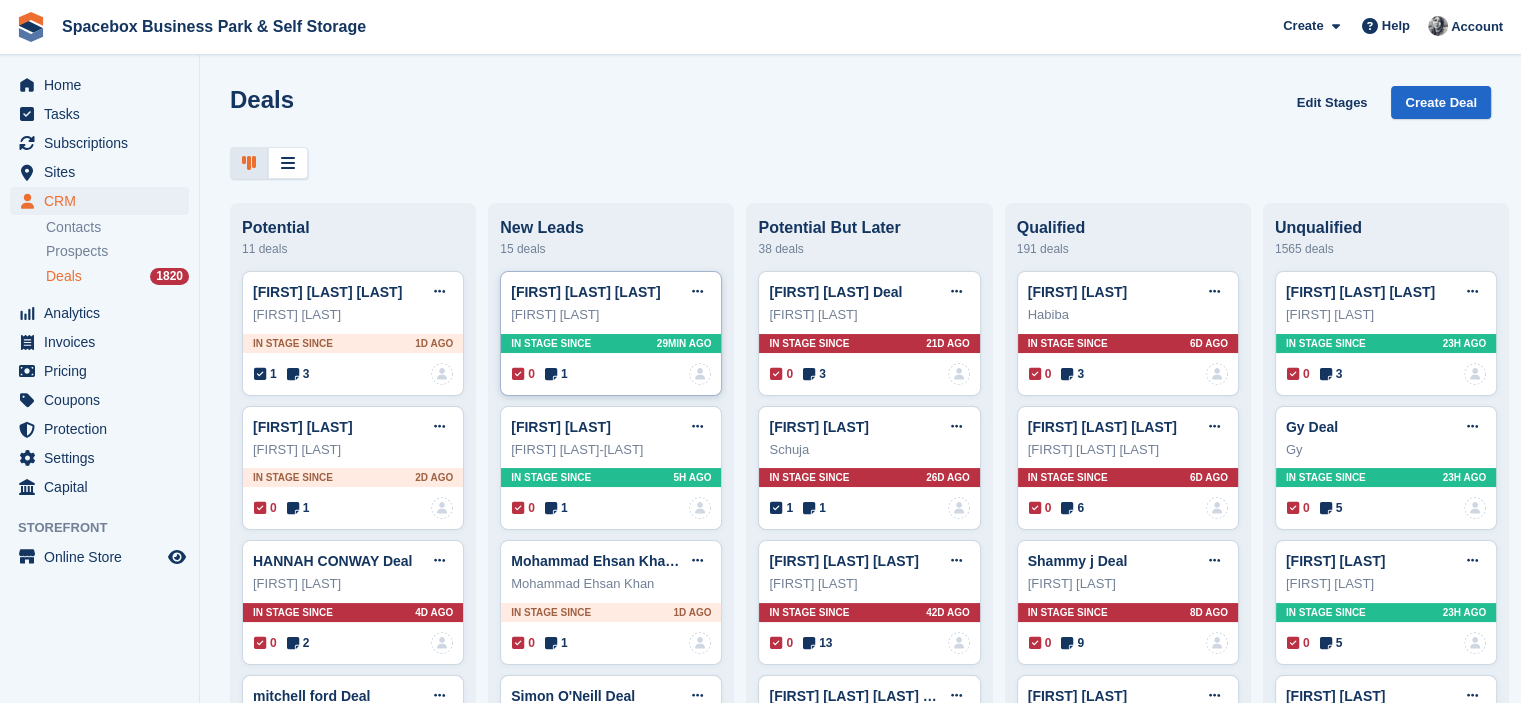 click at bounding box center (551, 374) 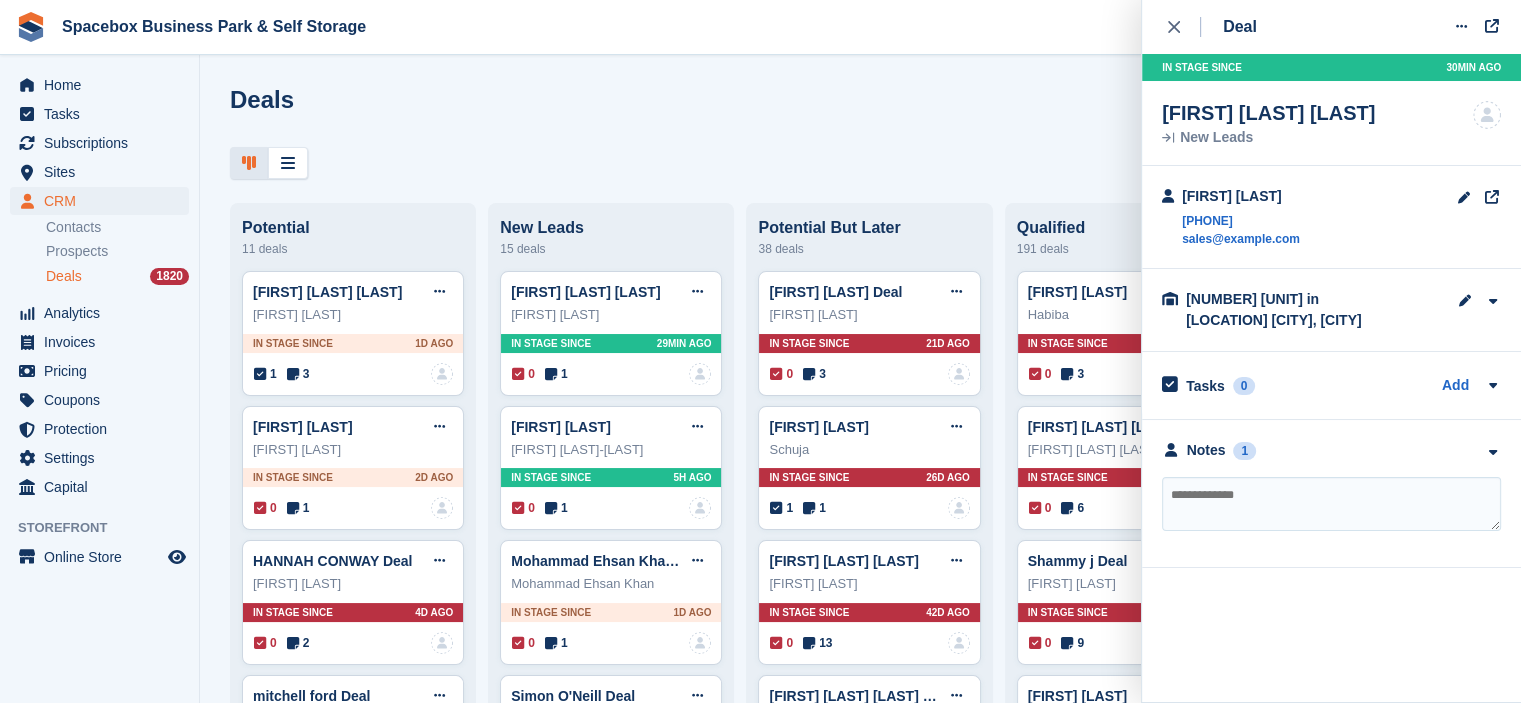 click at bounding box center (1331, 504) 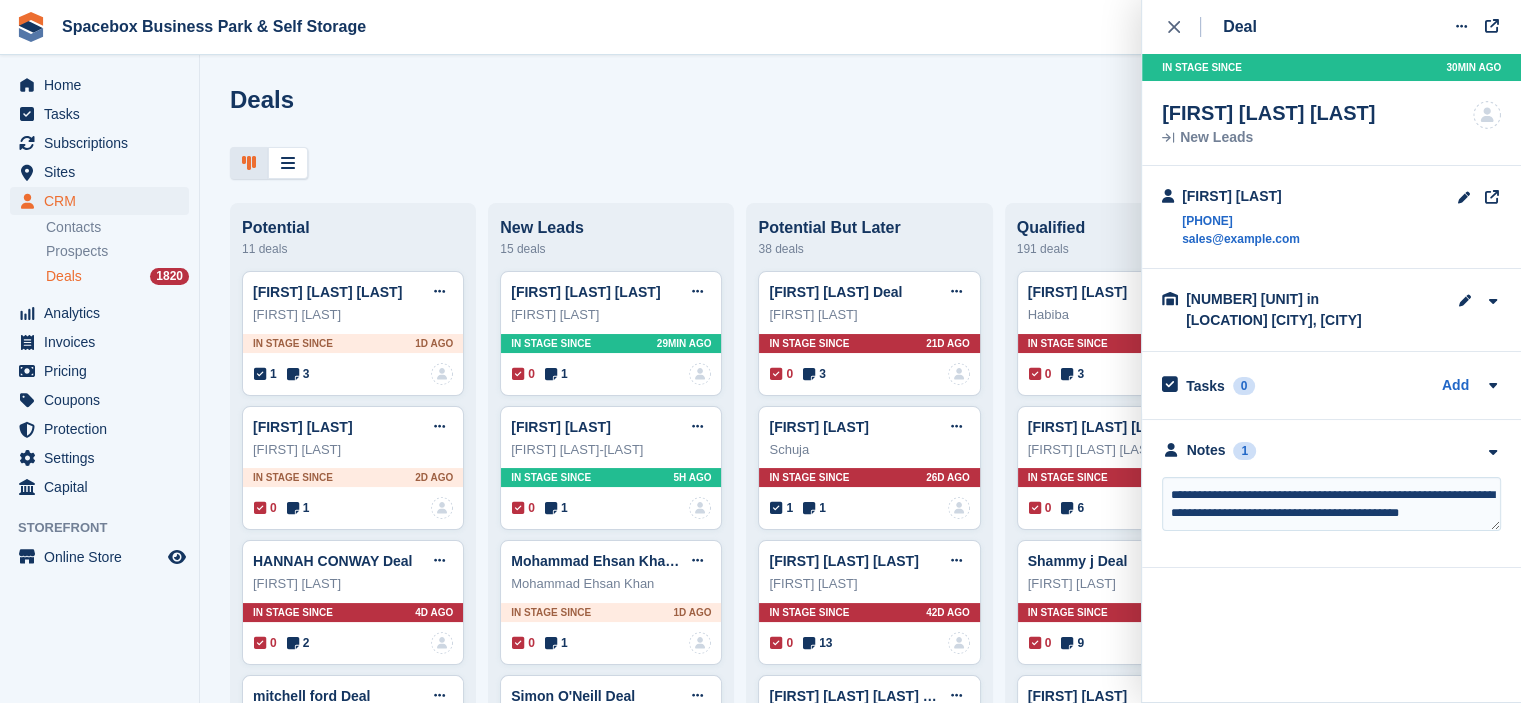 type on "**********" 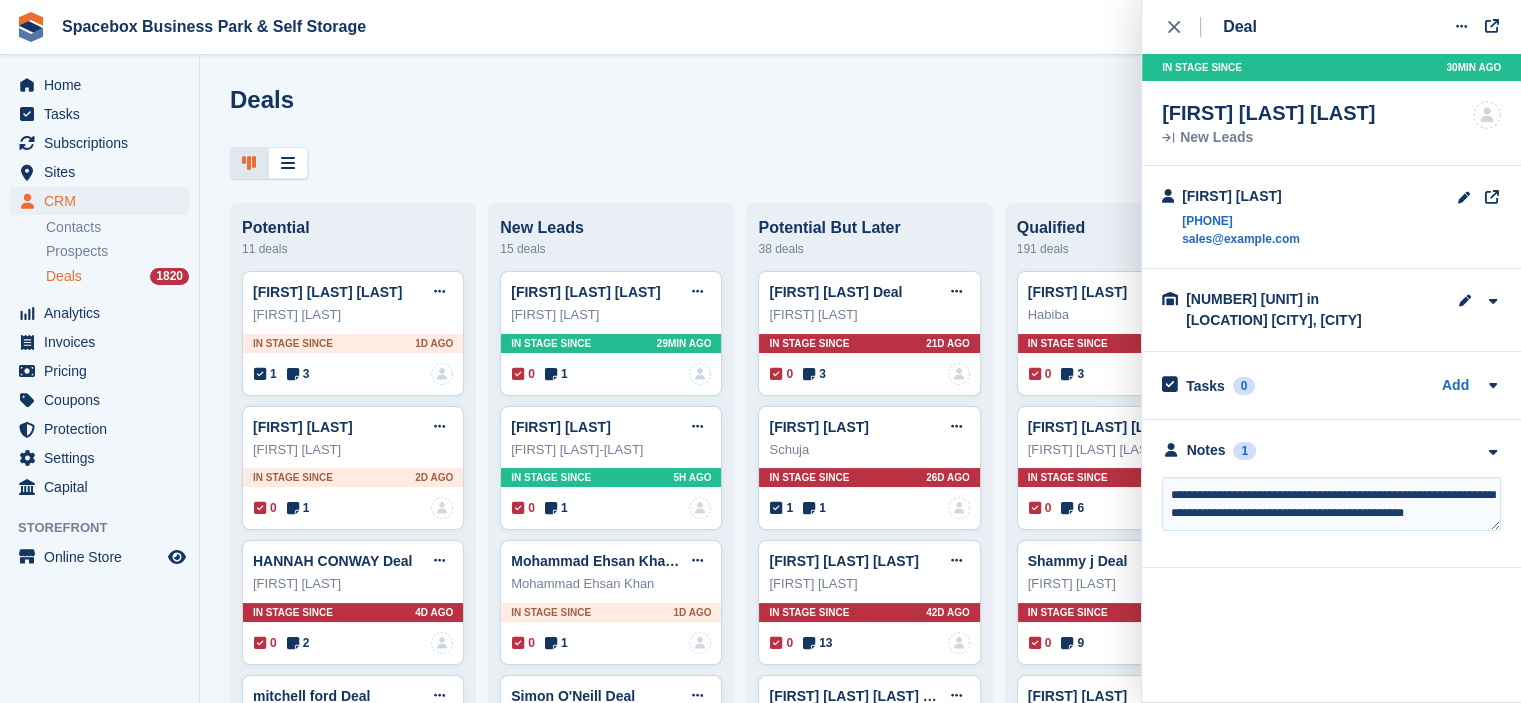type 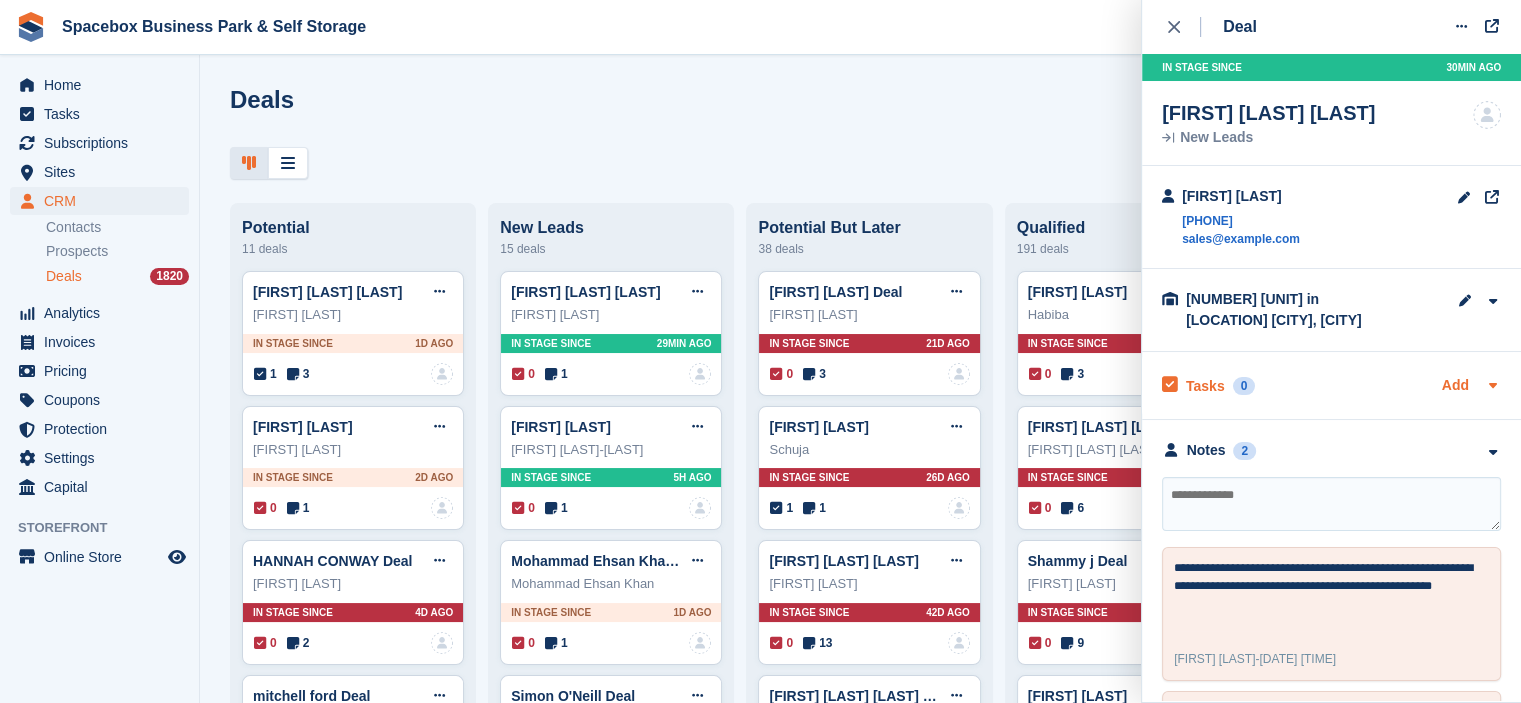 click on "Add" at bounding box center [1455, 386] 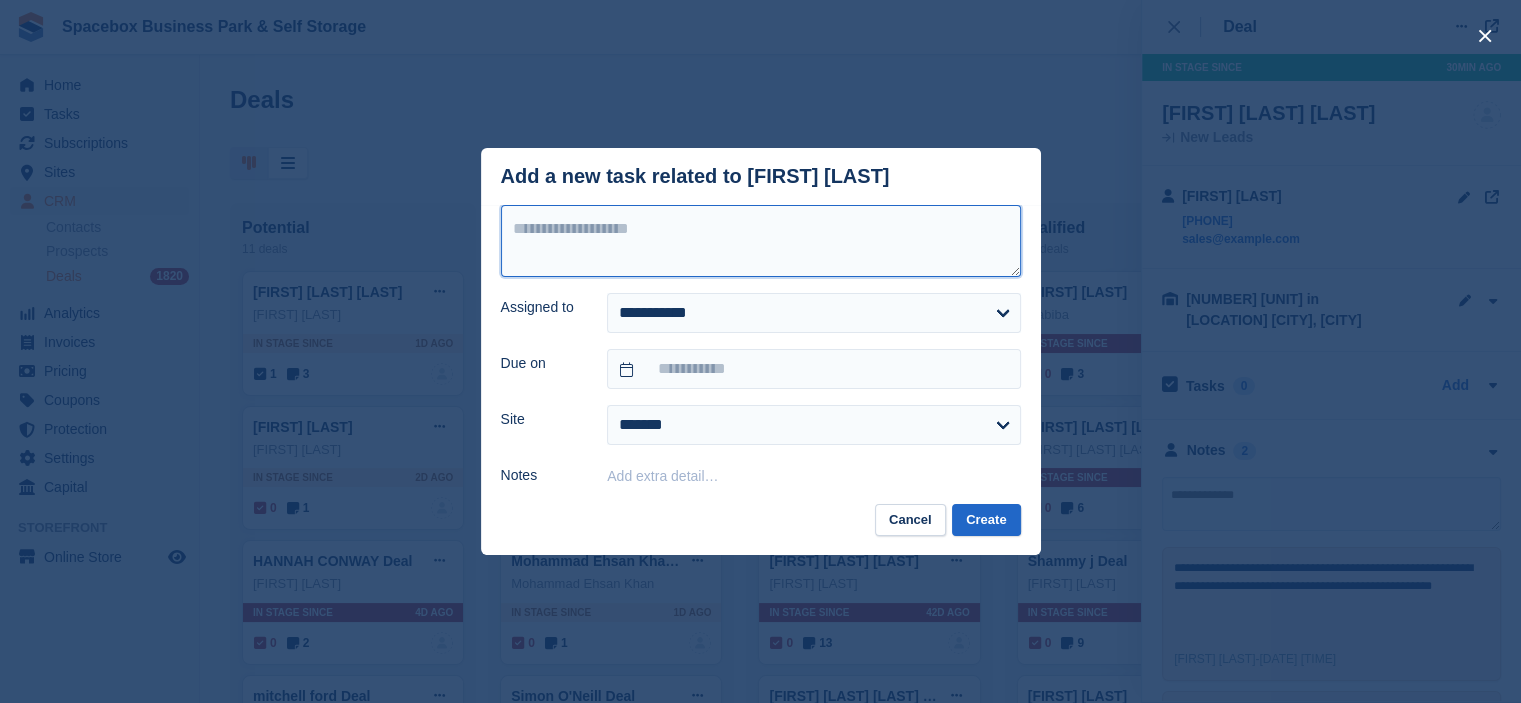 click at bounding box center (761, 241) 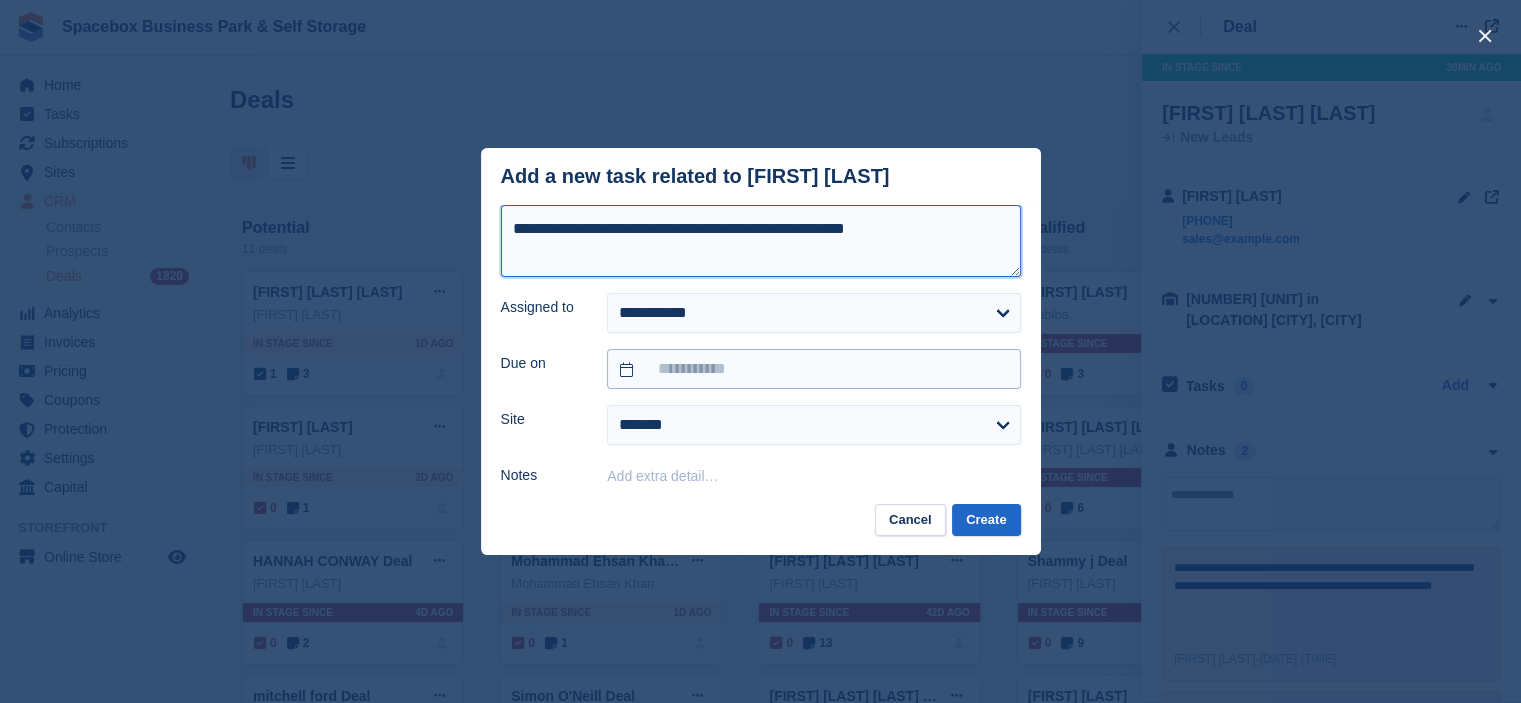 type on "**********" 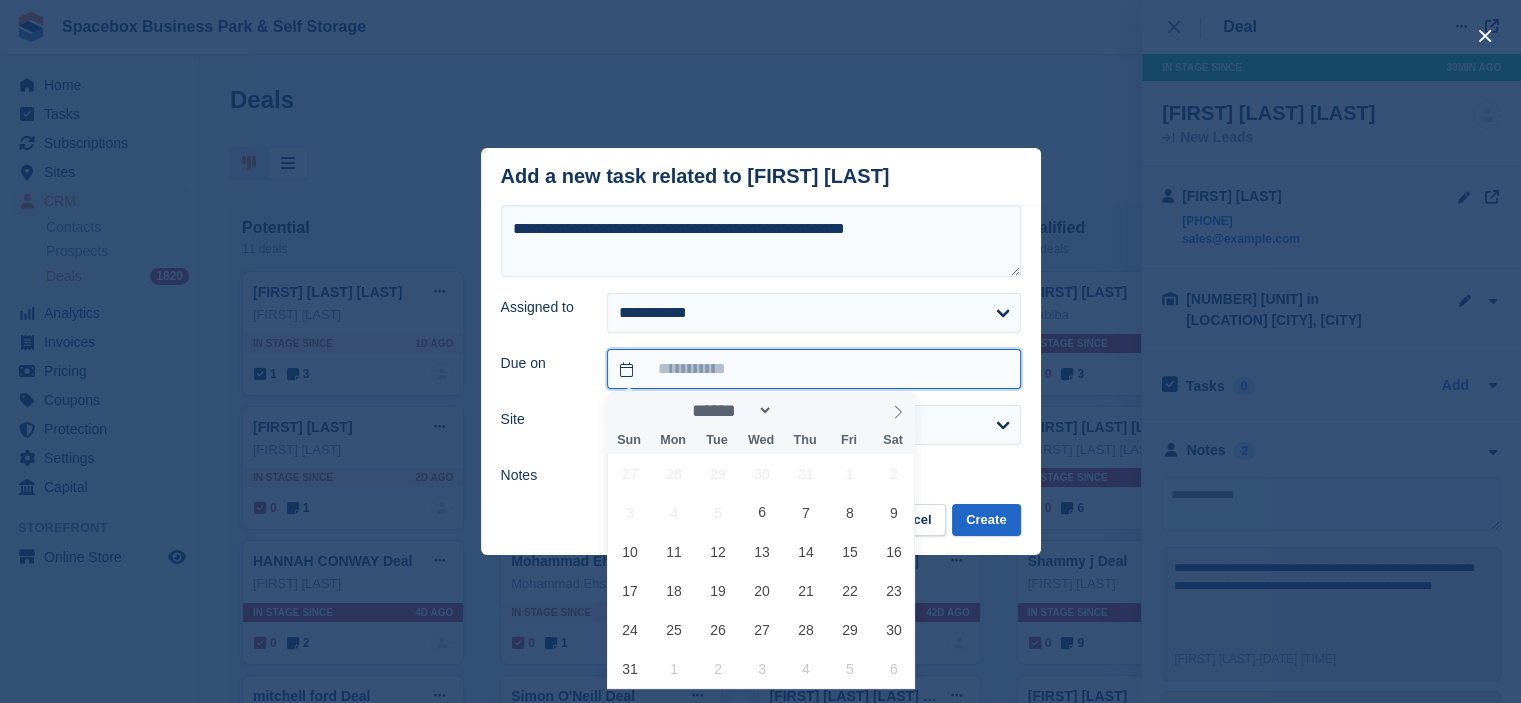 click at bounding box center [813, 369] 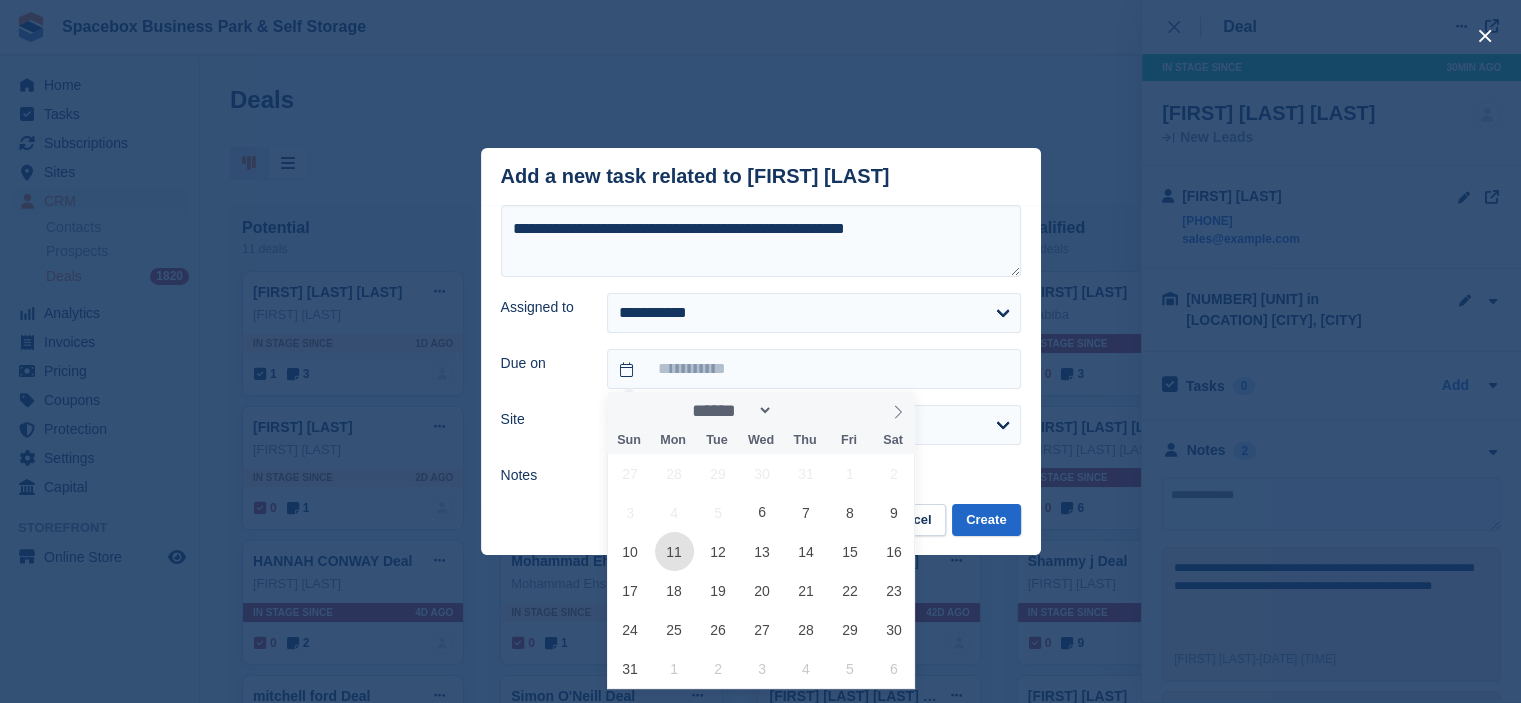 click on "11" at bounding box center [674, 551] 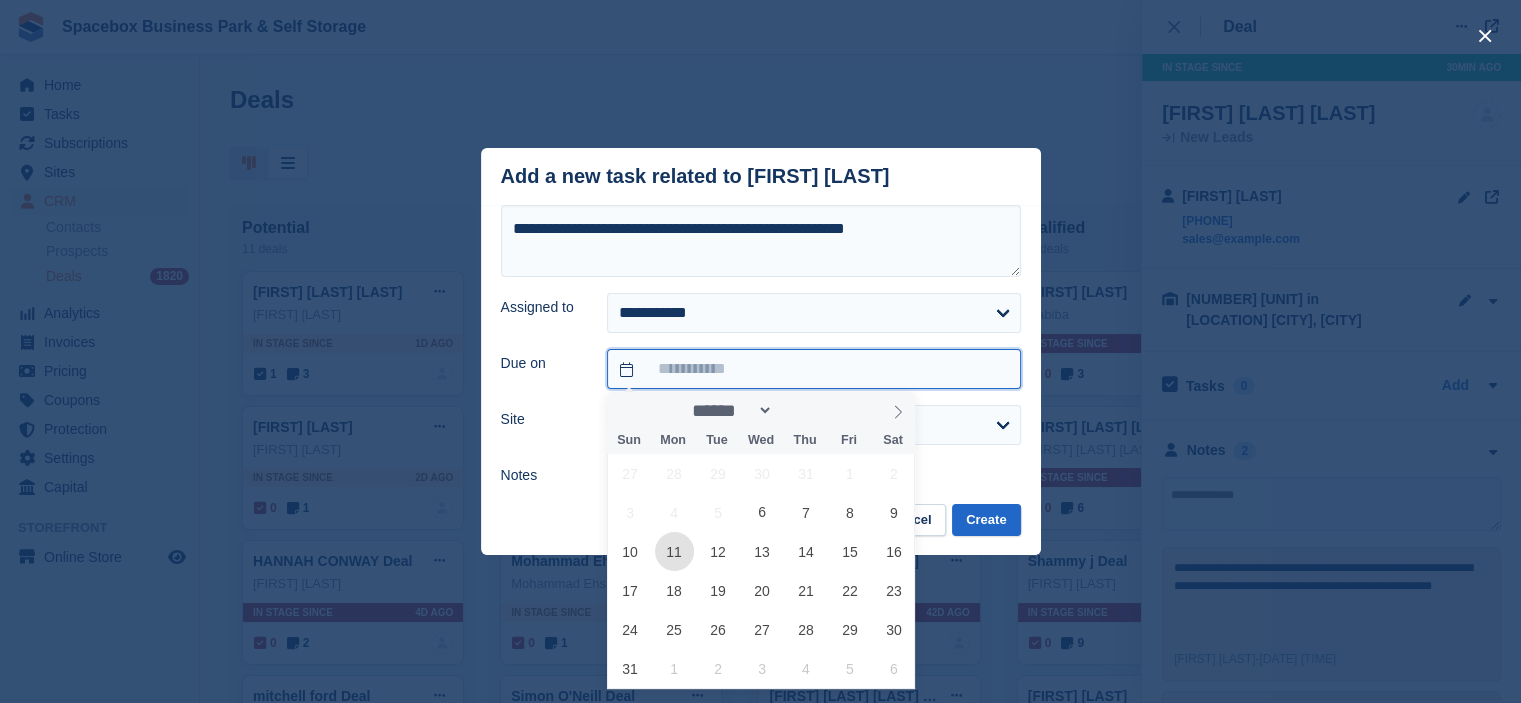 type on "**********" 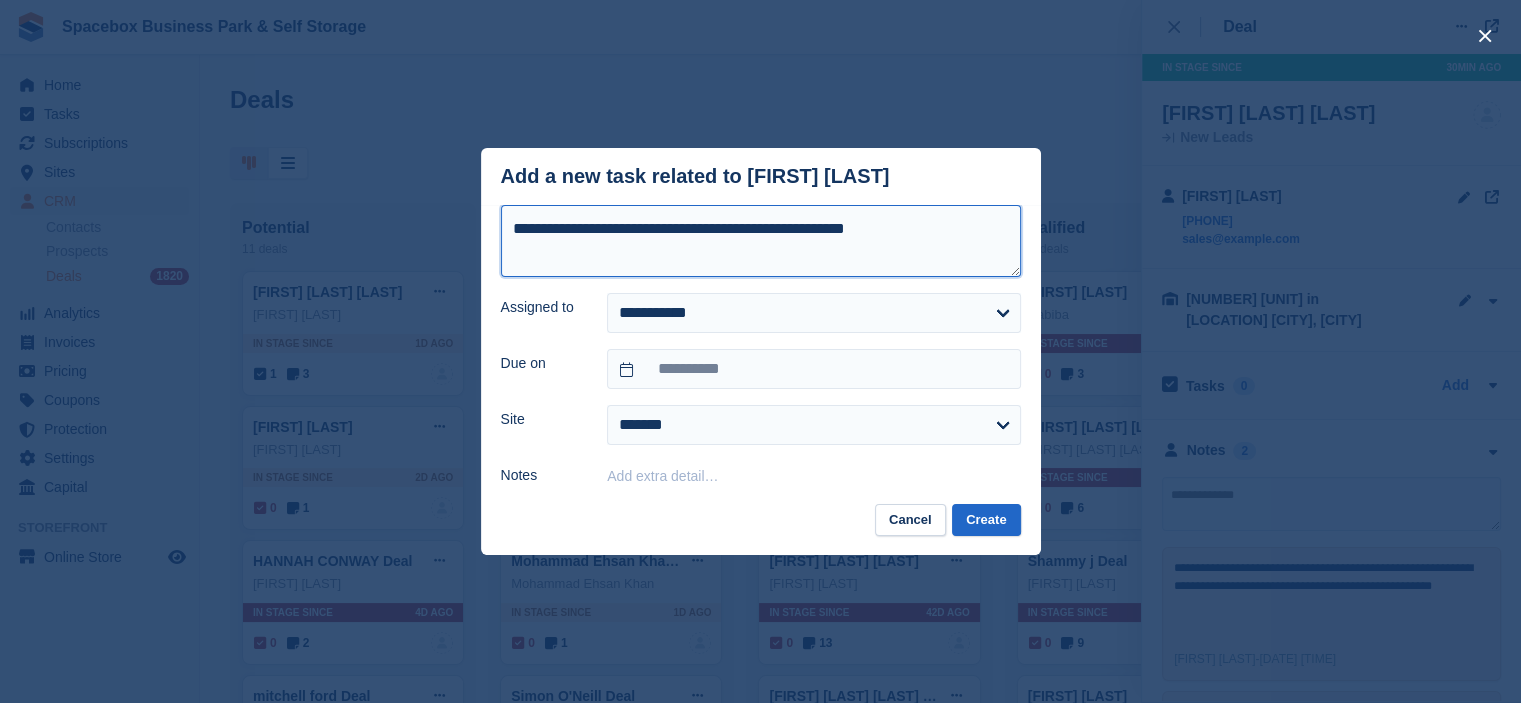 click on "**********" at bounding box center (761, 241) 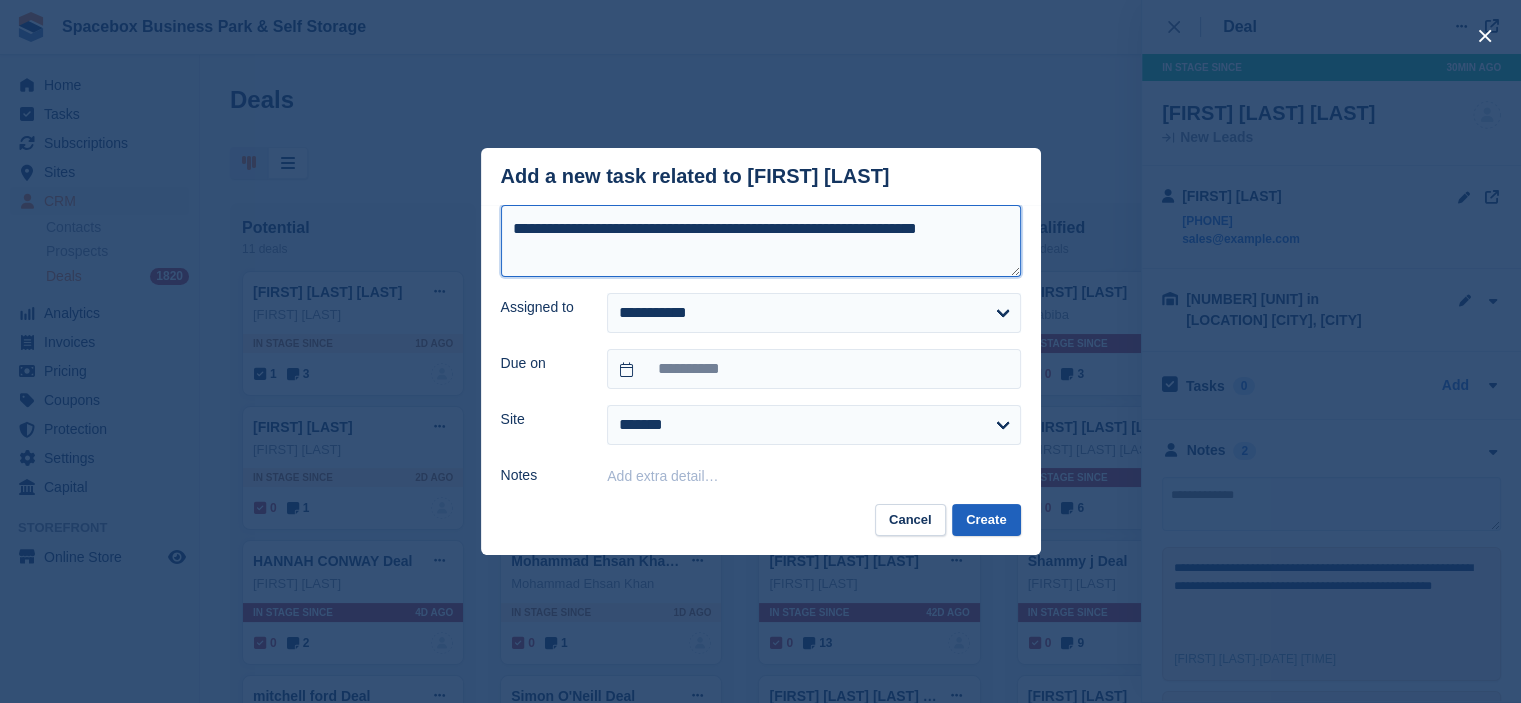 type on "**********" 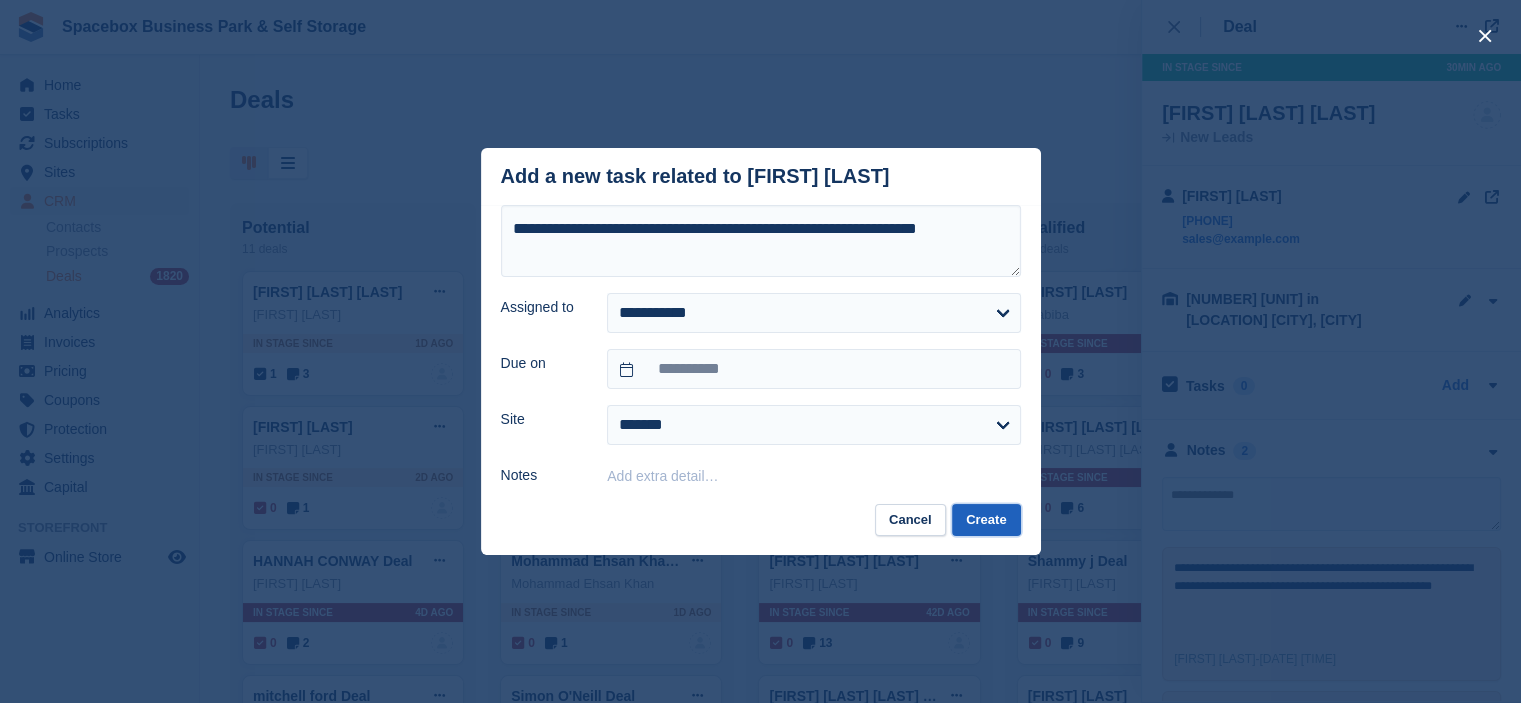 click on "Create" at bounding box center [986, 520] 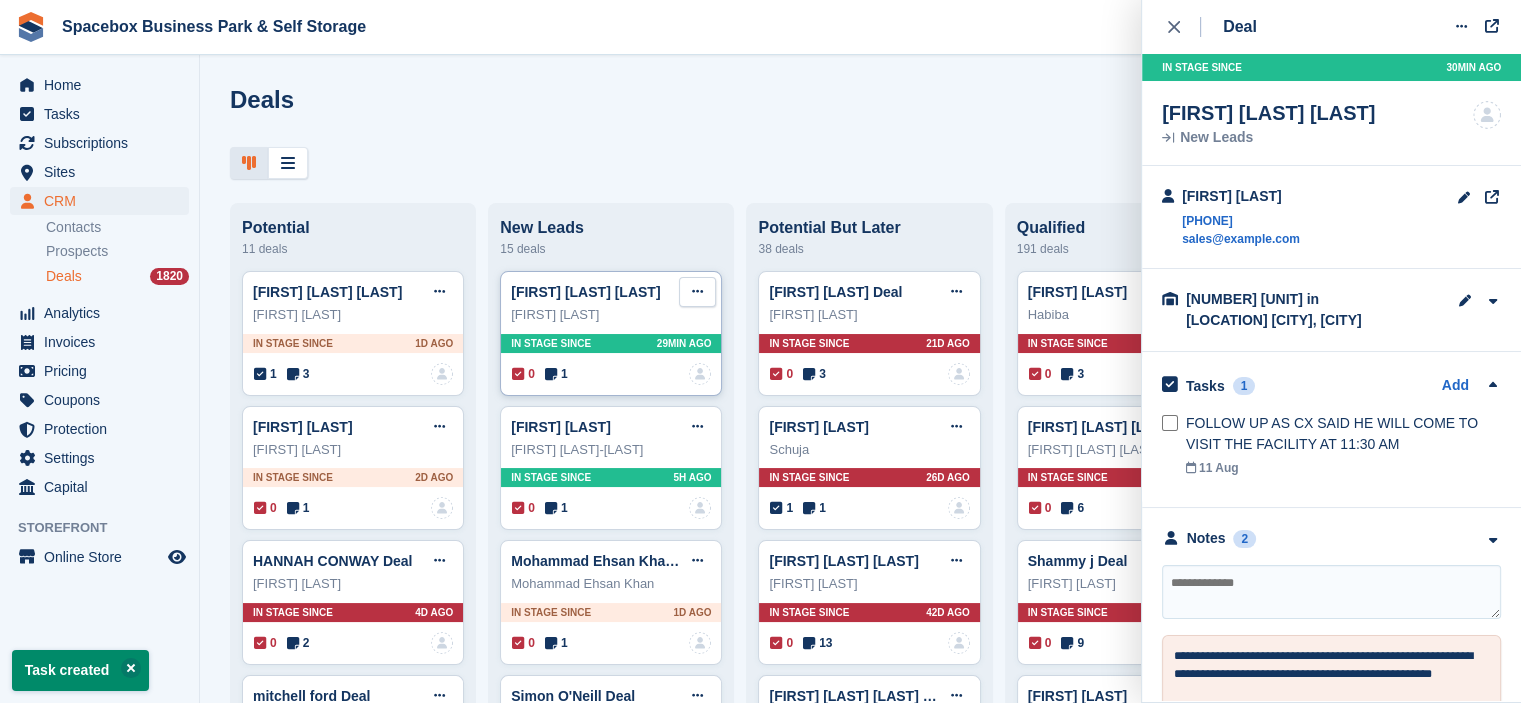 click at bounding box center (697, 292) 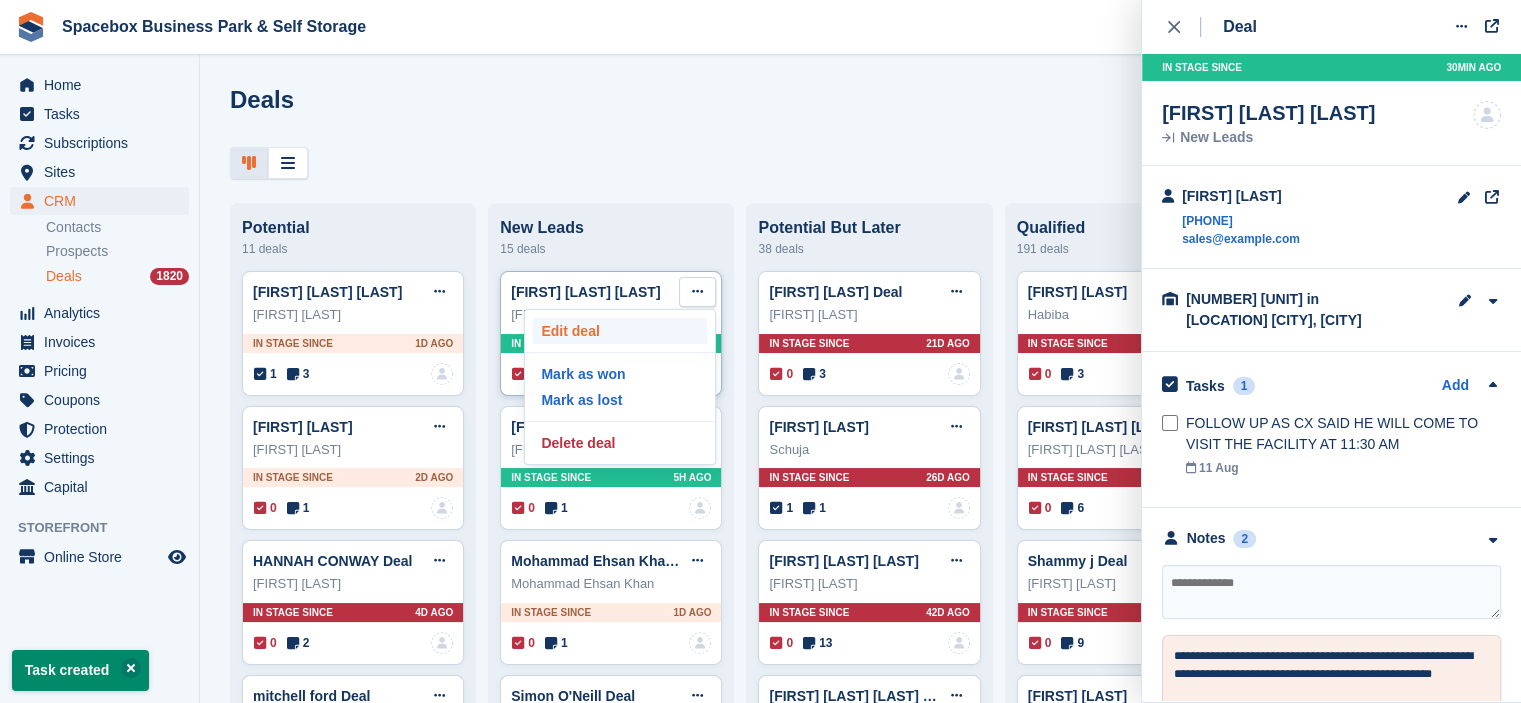click on "Edit deal" at bounding box center [620, 331] 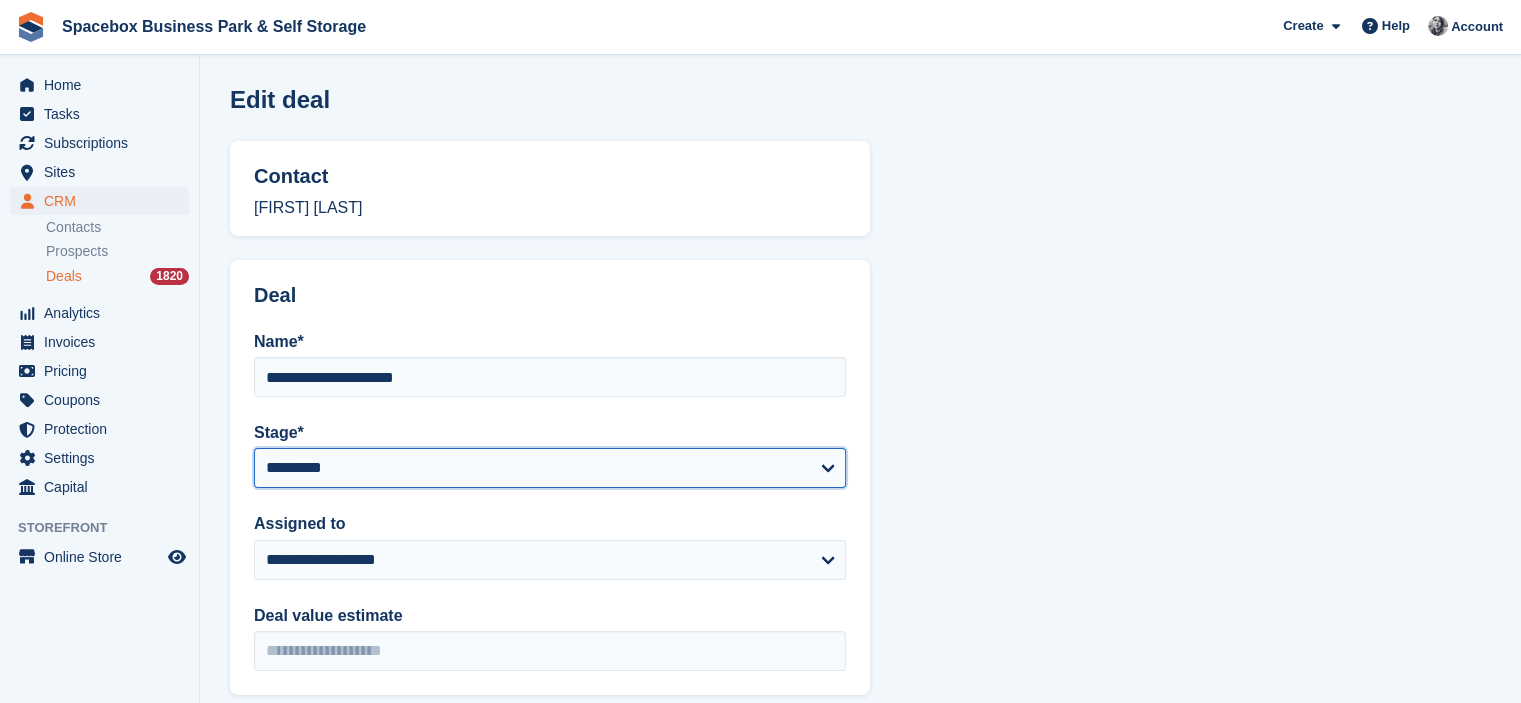 click on "**********" at bounding box center [550, 468] 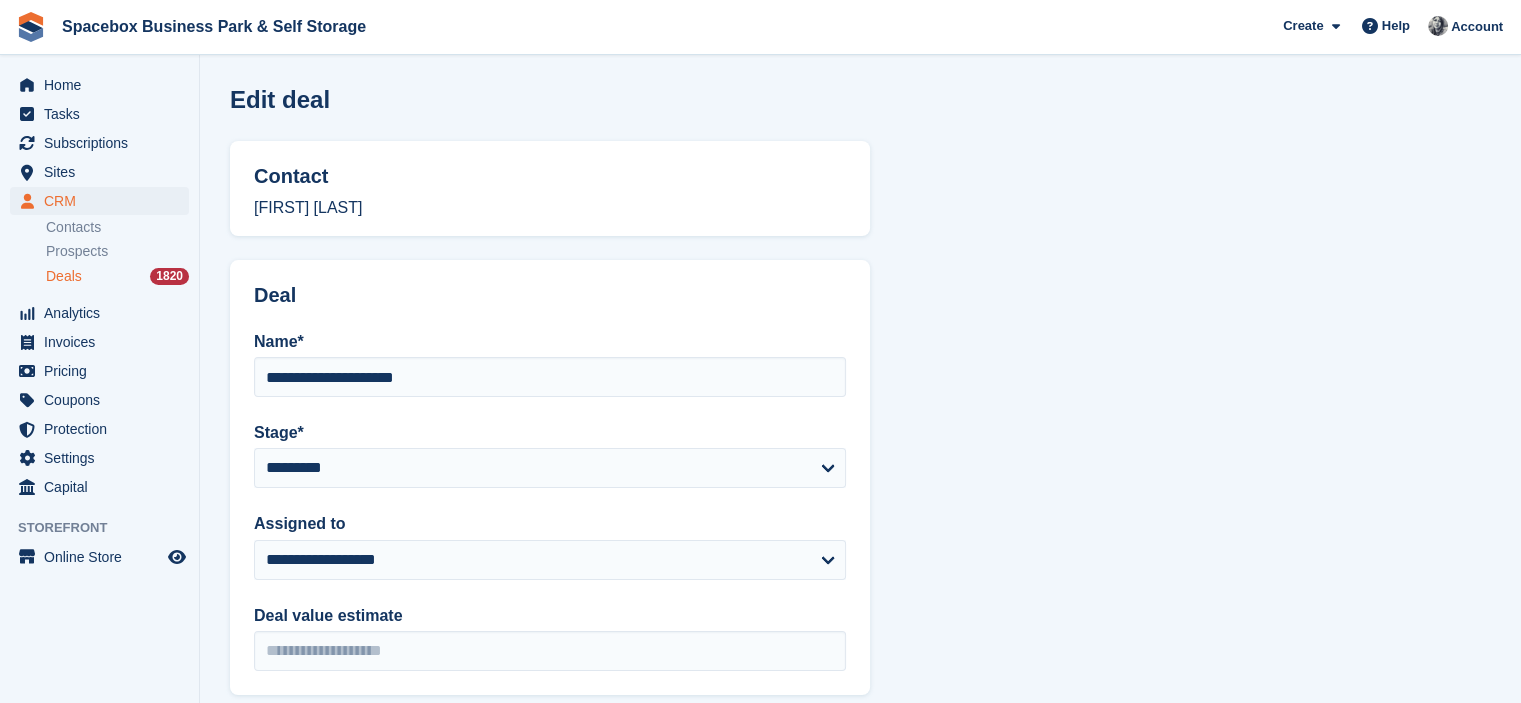click on "**********" at bounding box center (860, 636) 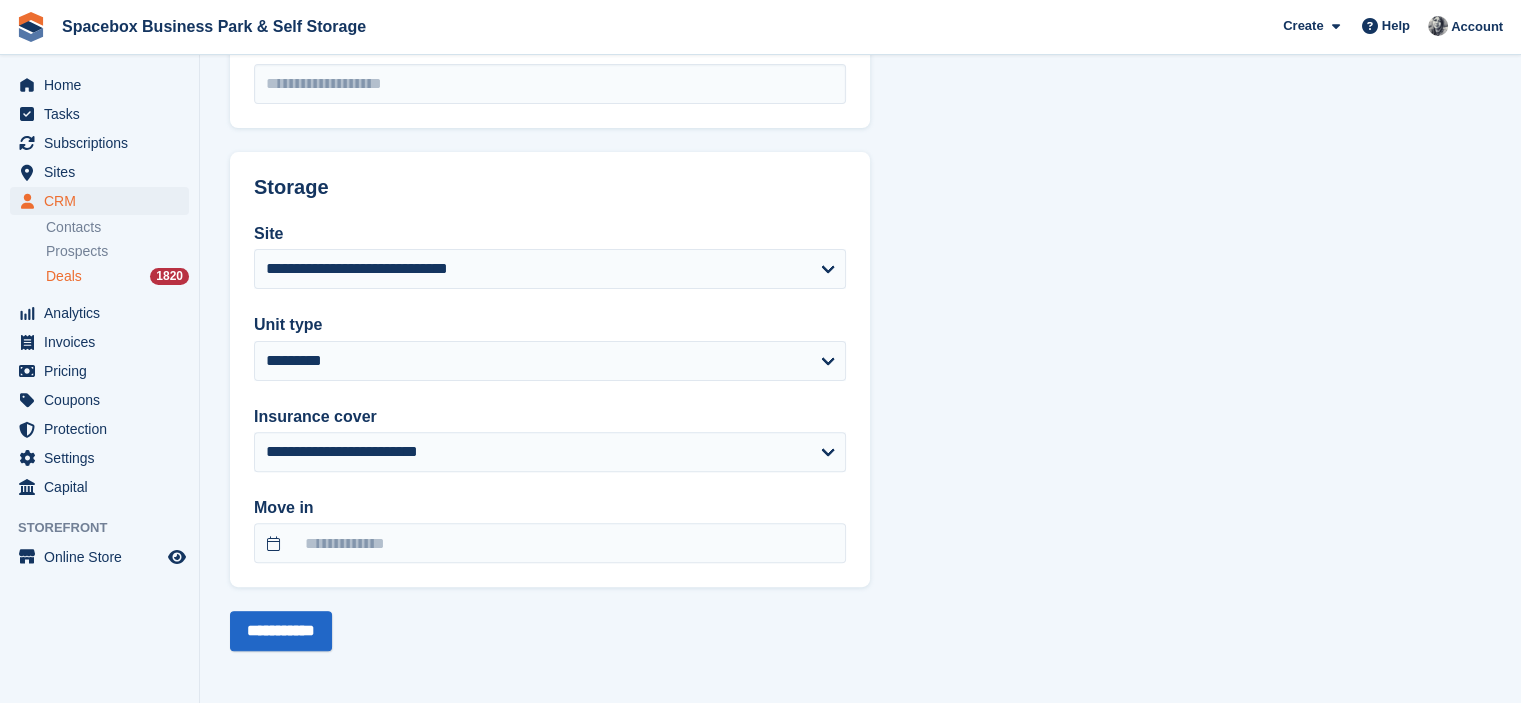 scroll, scrollTop: 568, scrollLeft: 0, axis: vertical 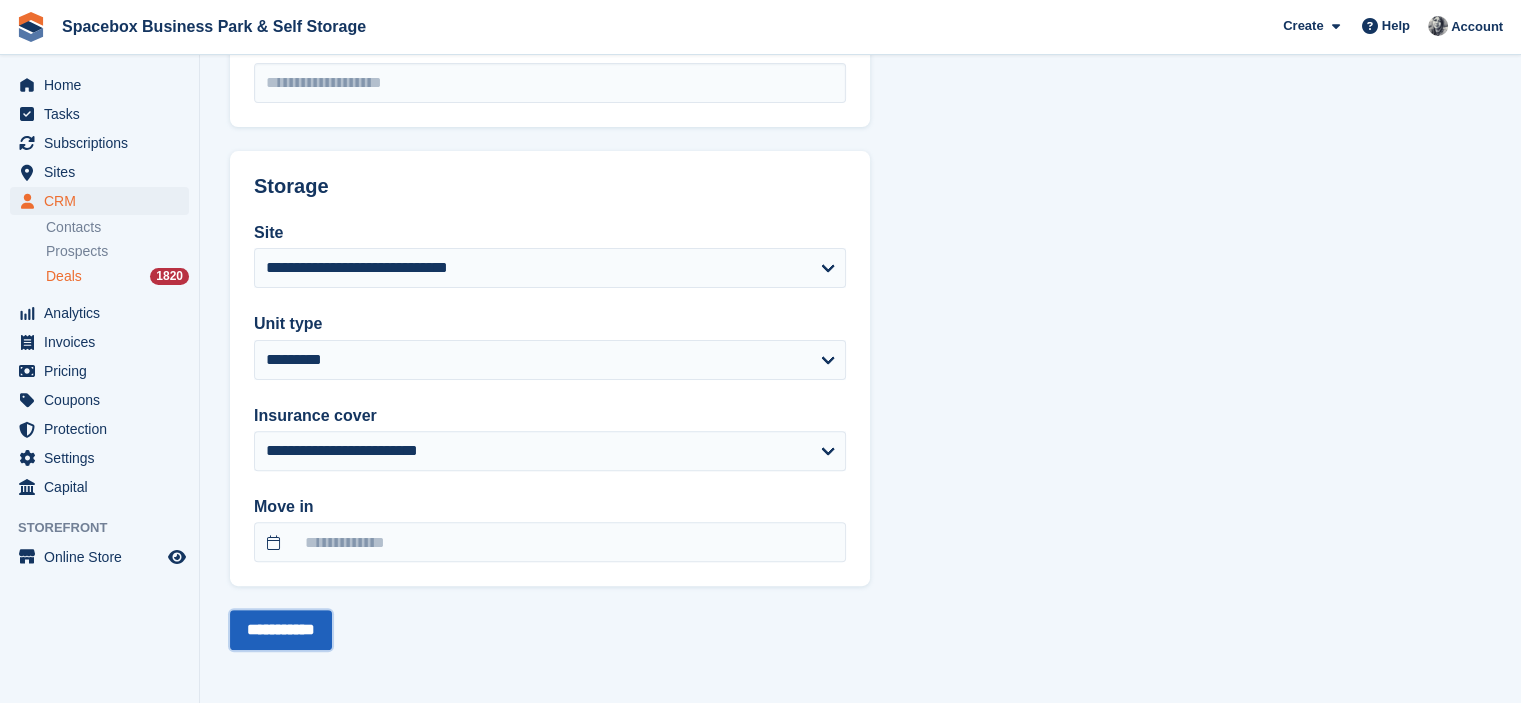 click on "**********" at bounding box center (281, 630) 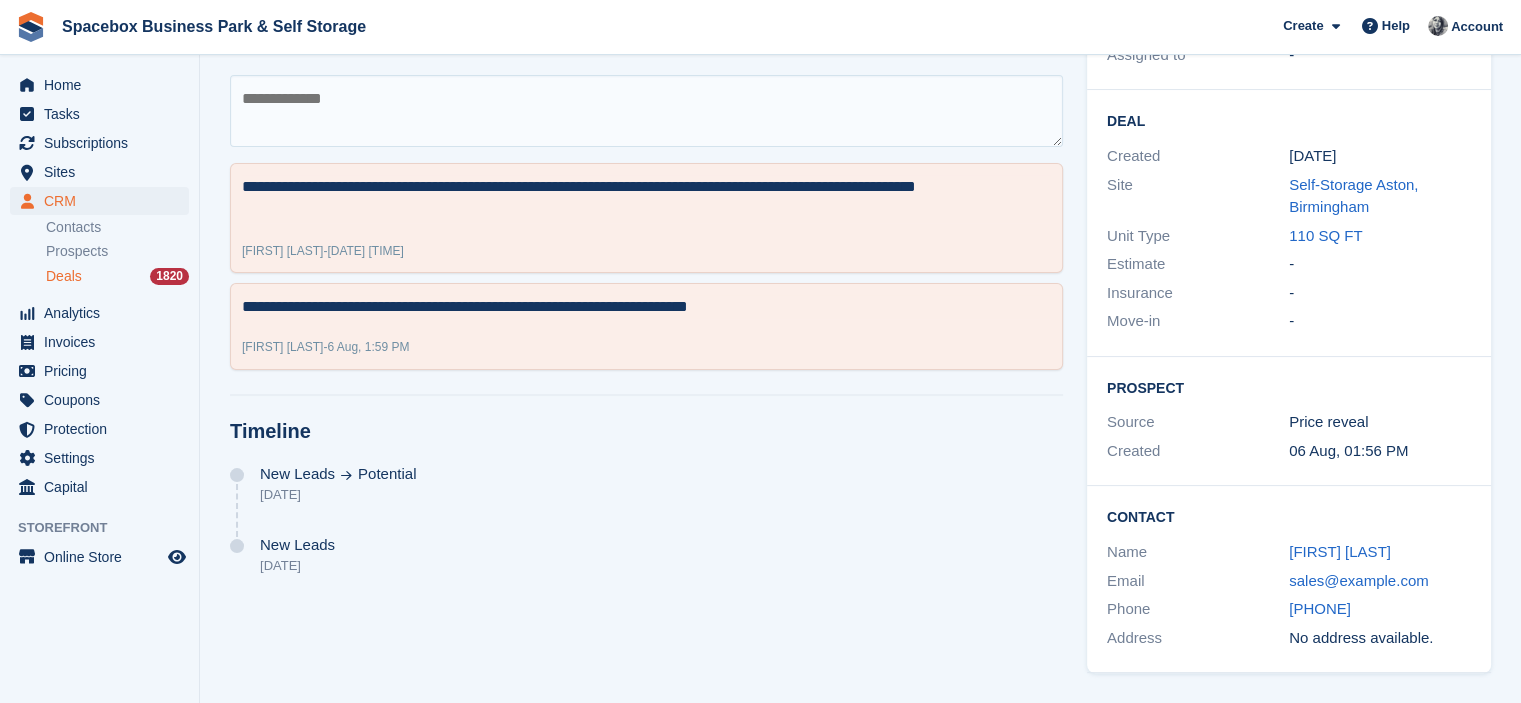 scroll, scrollTop: 0, scrollLeft: 0, axis: both 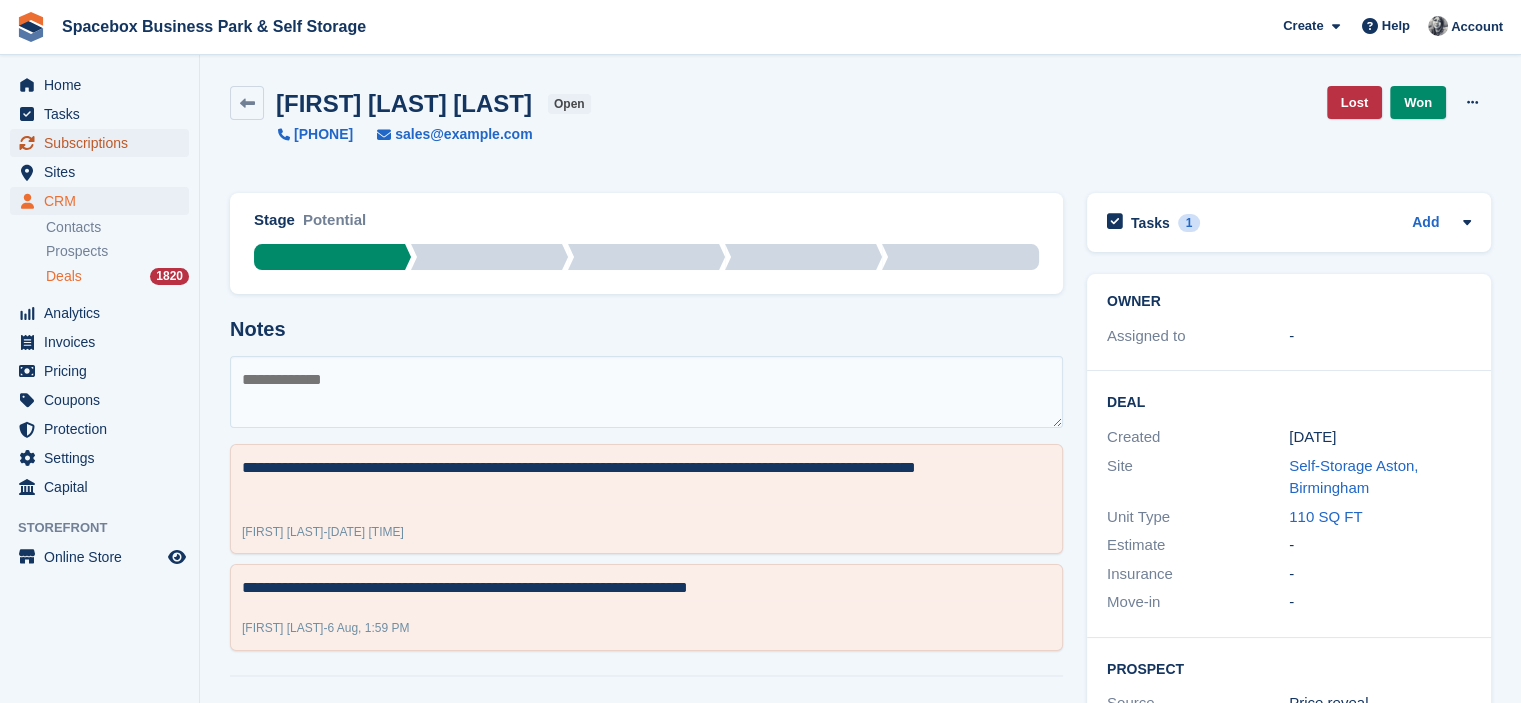 click on "Subscriptions" at bounding box center (104, 143) 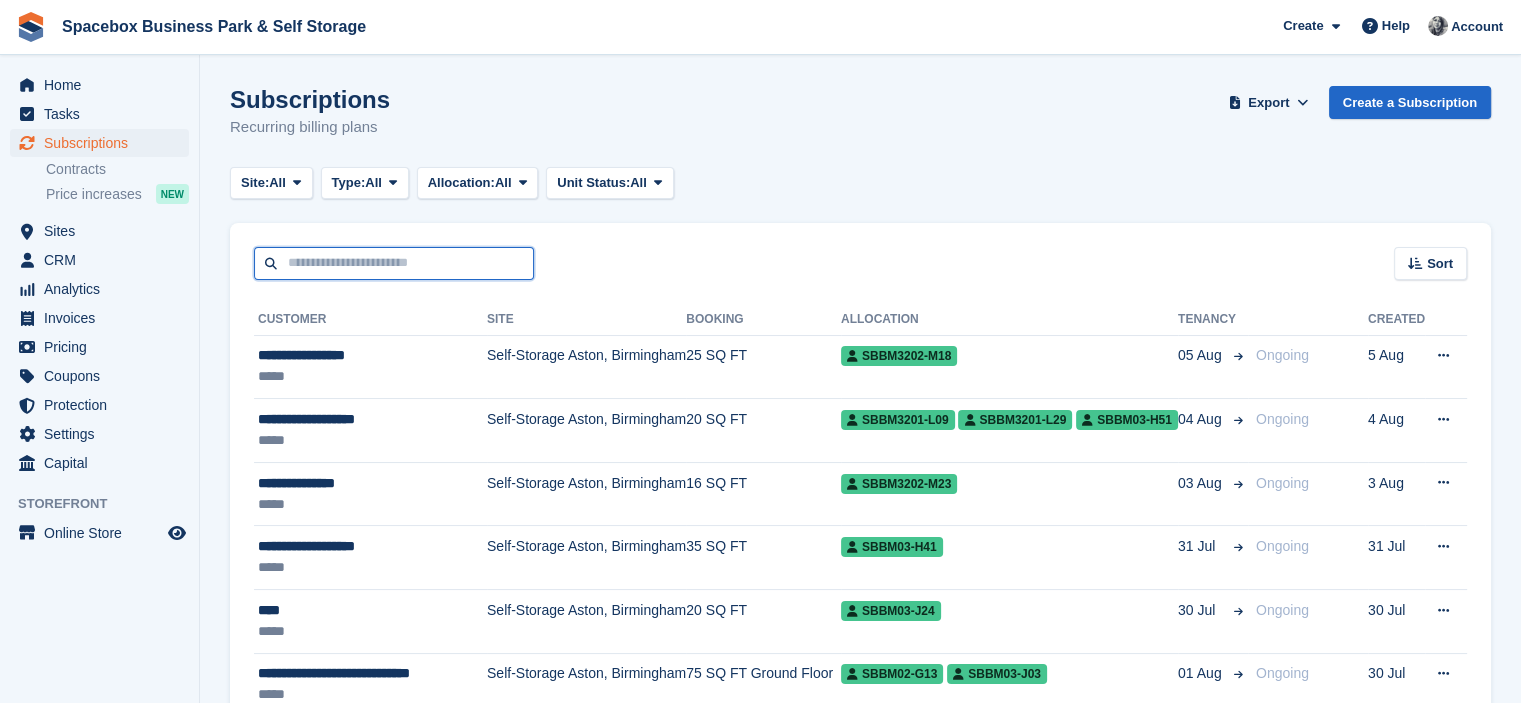 click at bounding box center [394, 263] 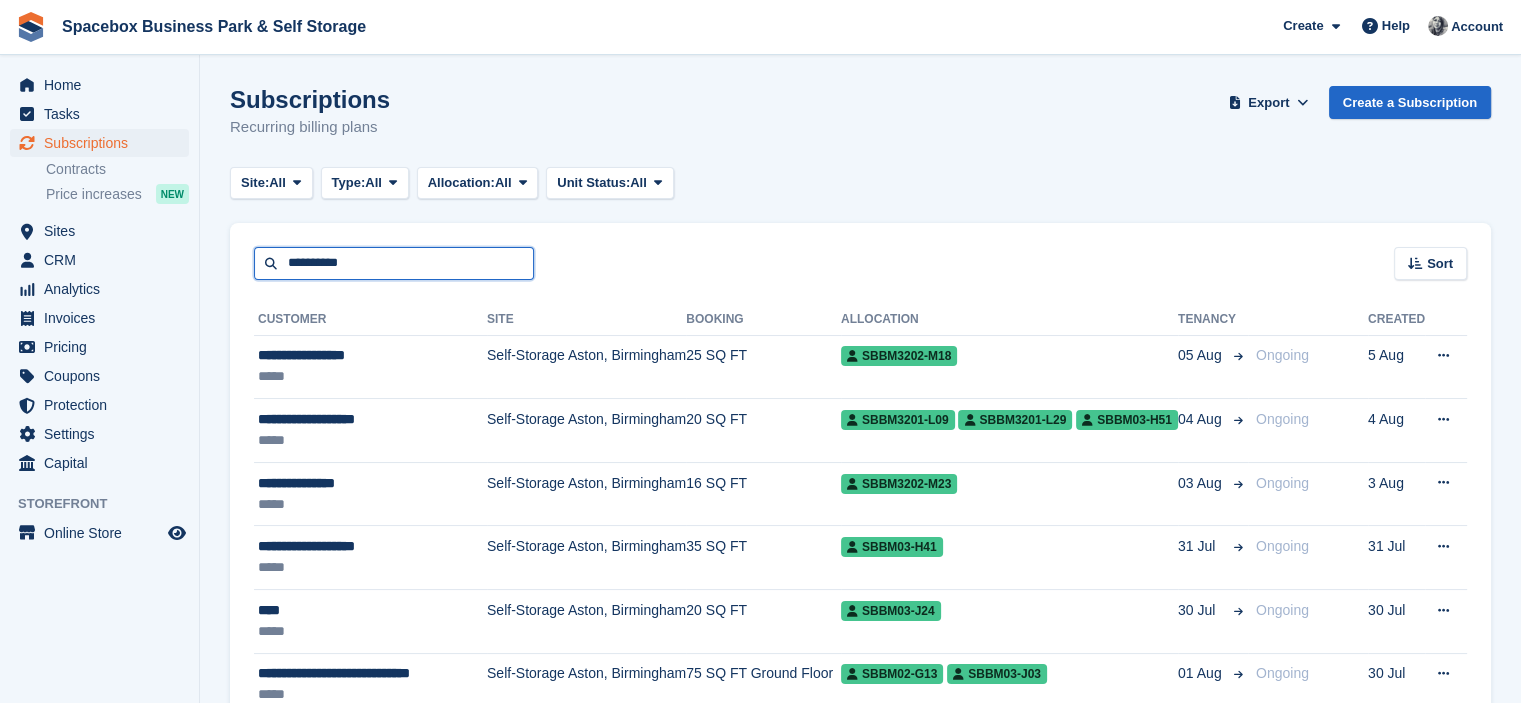 type on "**********" 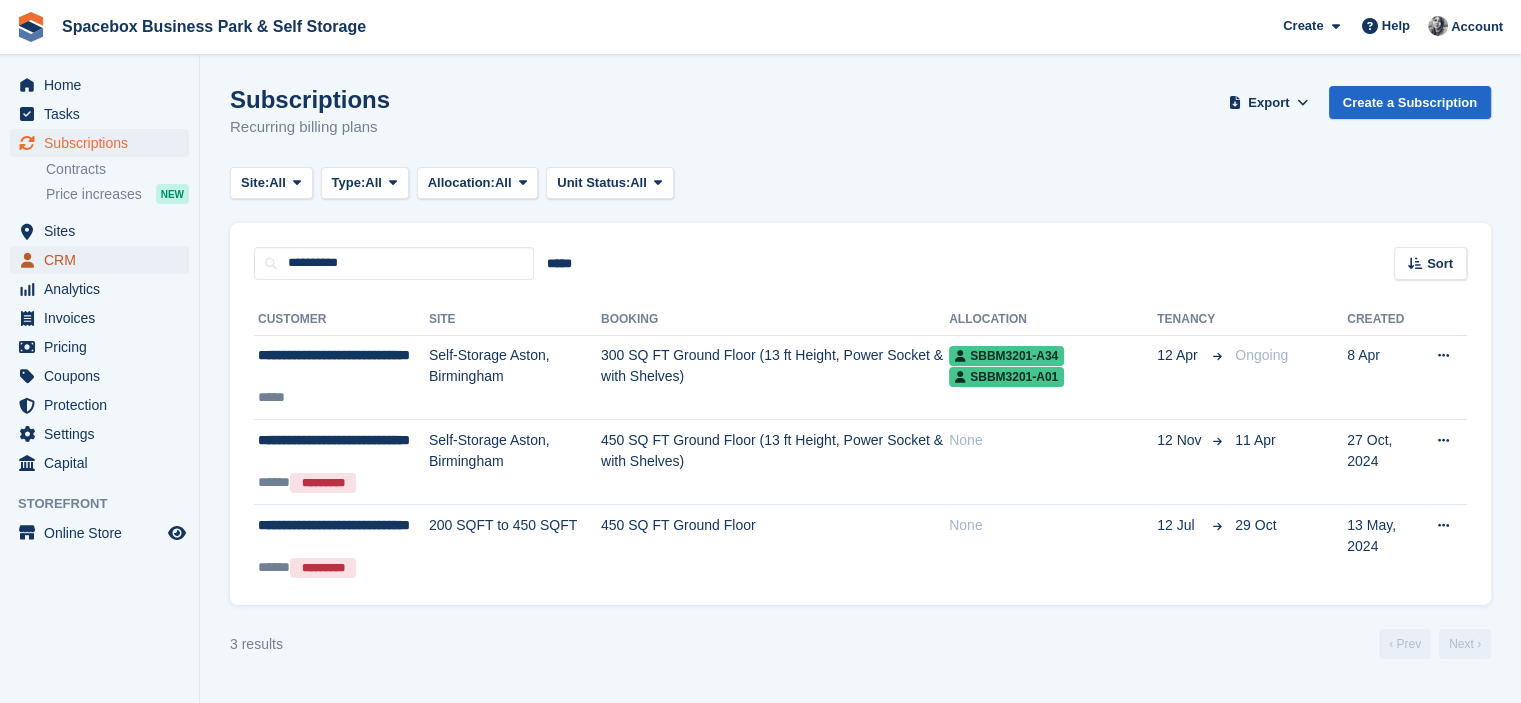 click on "CRM" at bounding box center (104, 260) 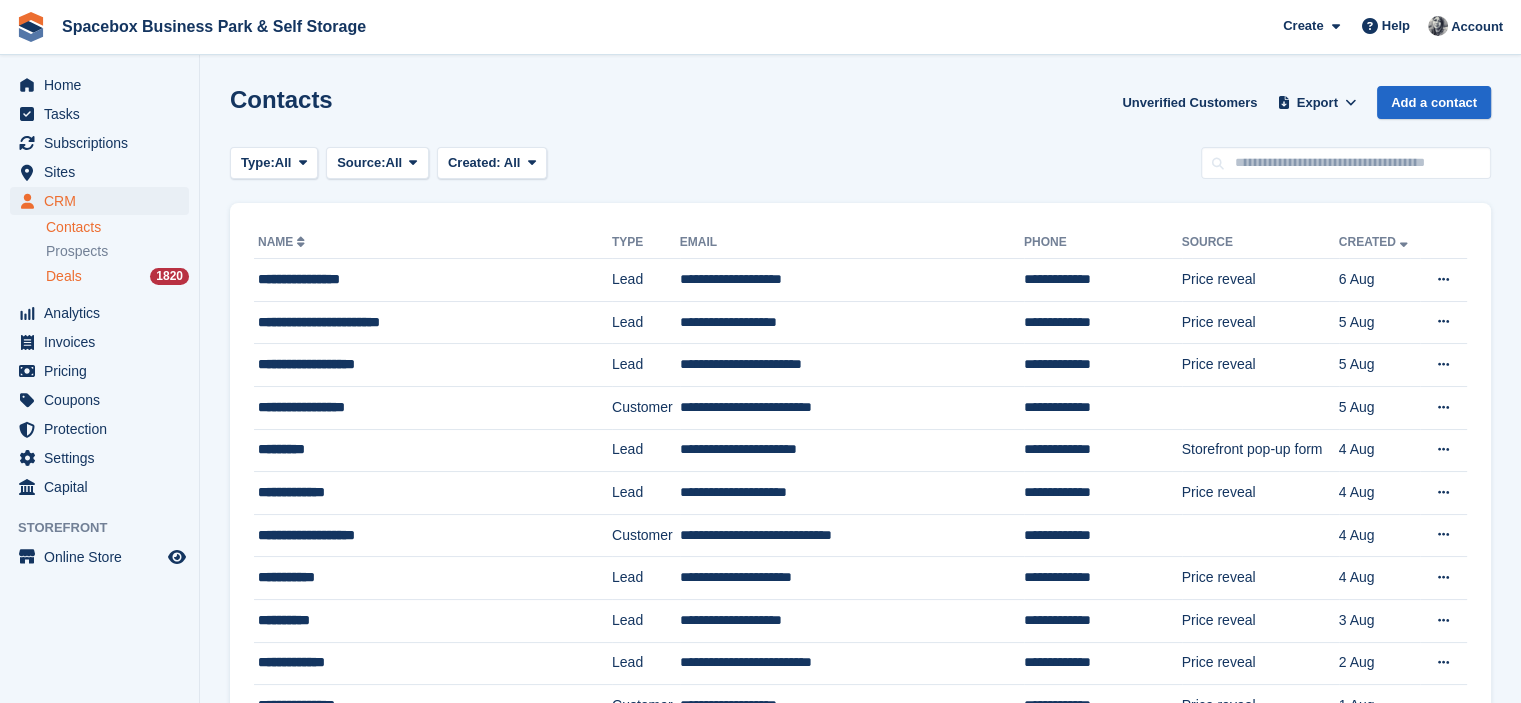 click on "Deals" at bounding box center (64, 276) 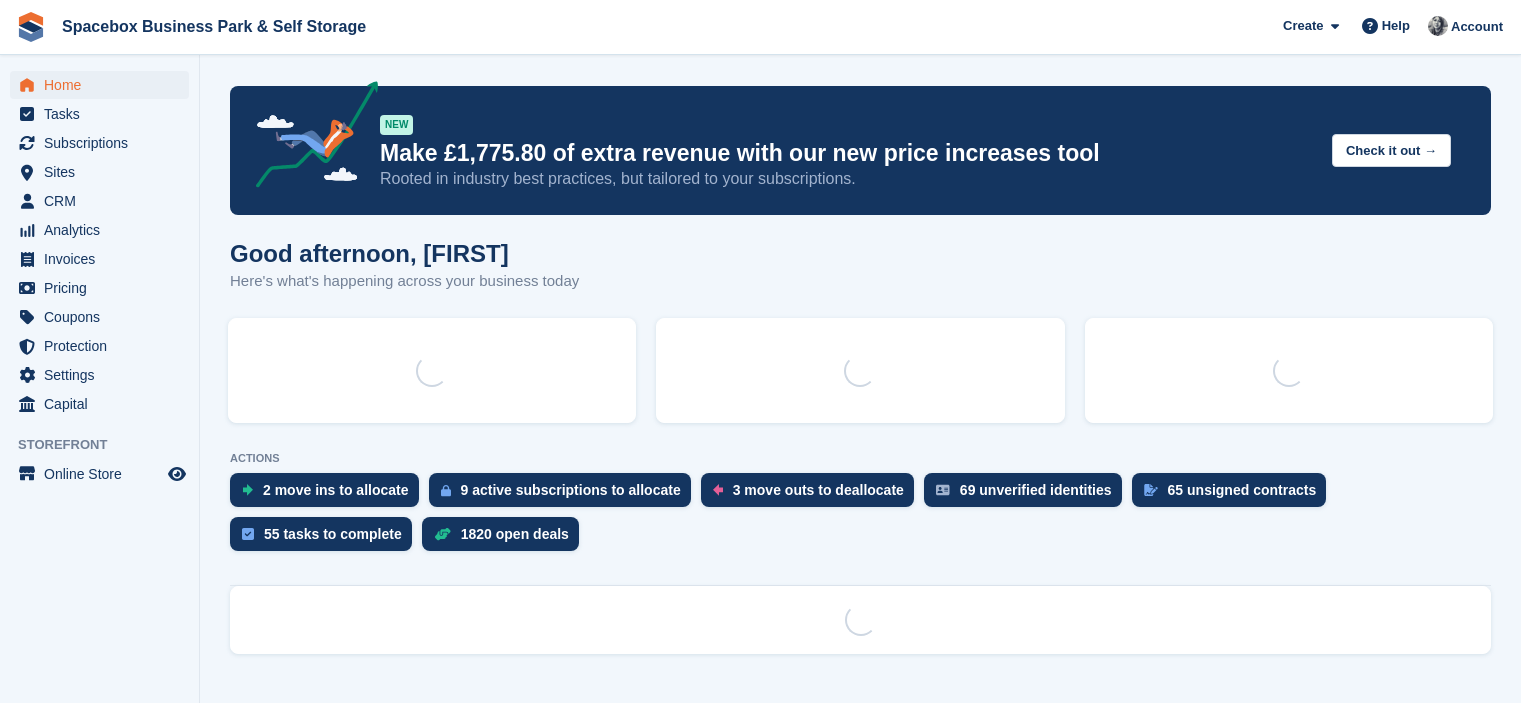 scroll, scrollTop: 0, scrollLeft: 0, axis: both 